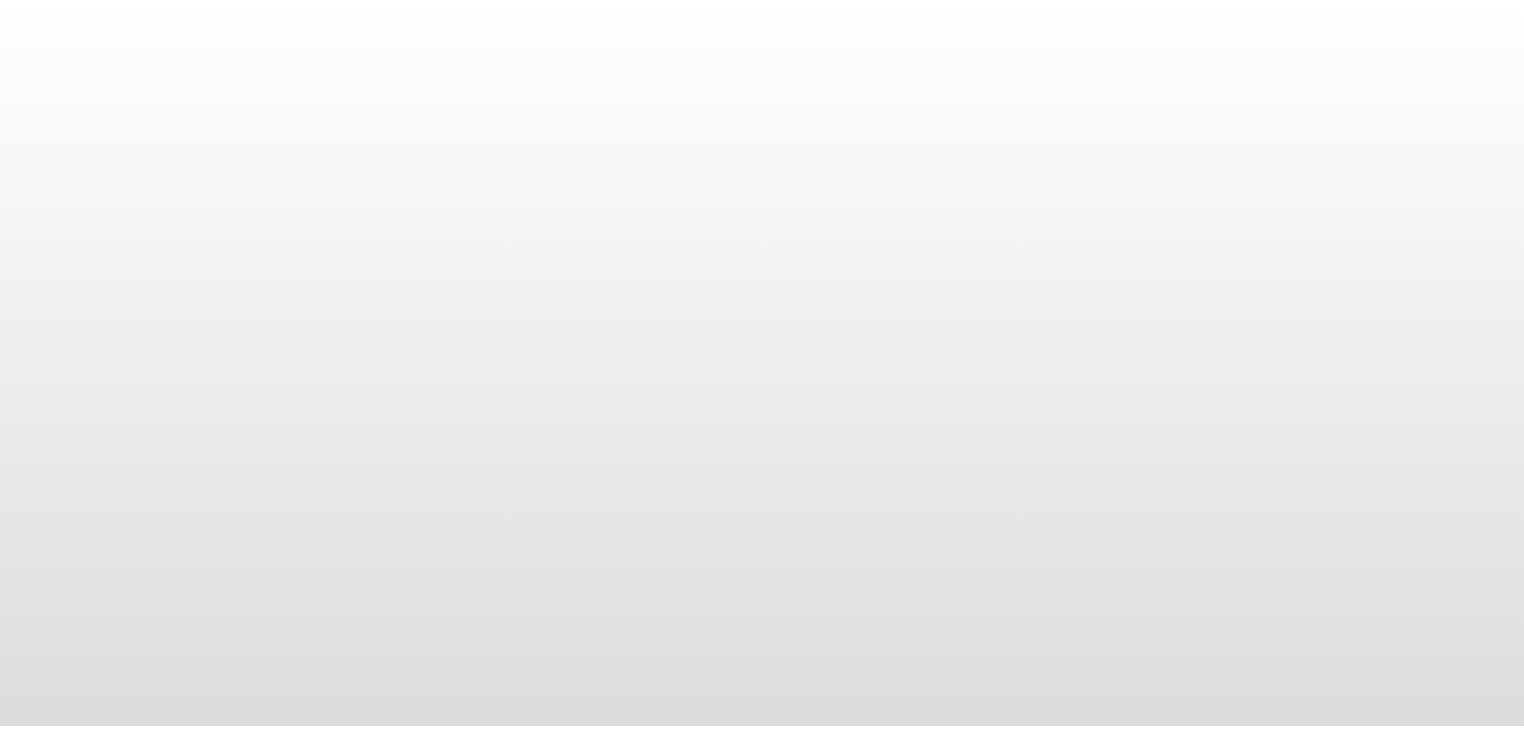 scroll, scrollTop: 0, scrollLeft: 0, axis: both 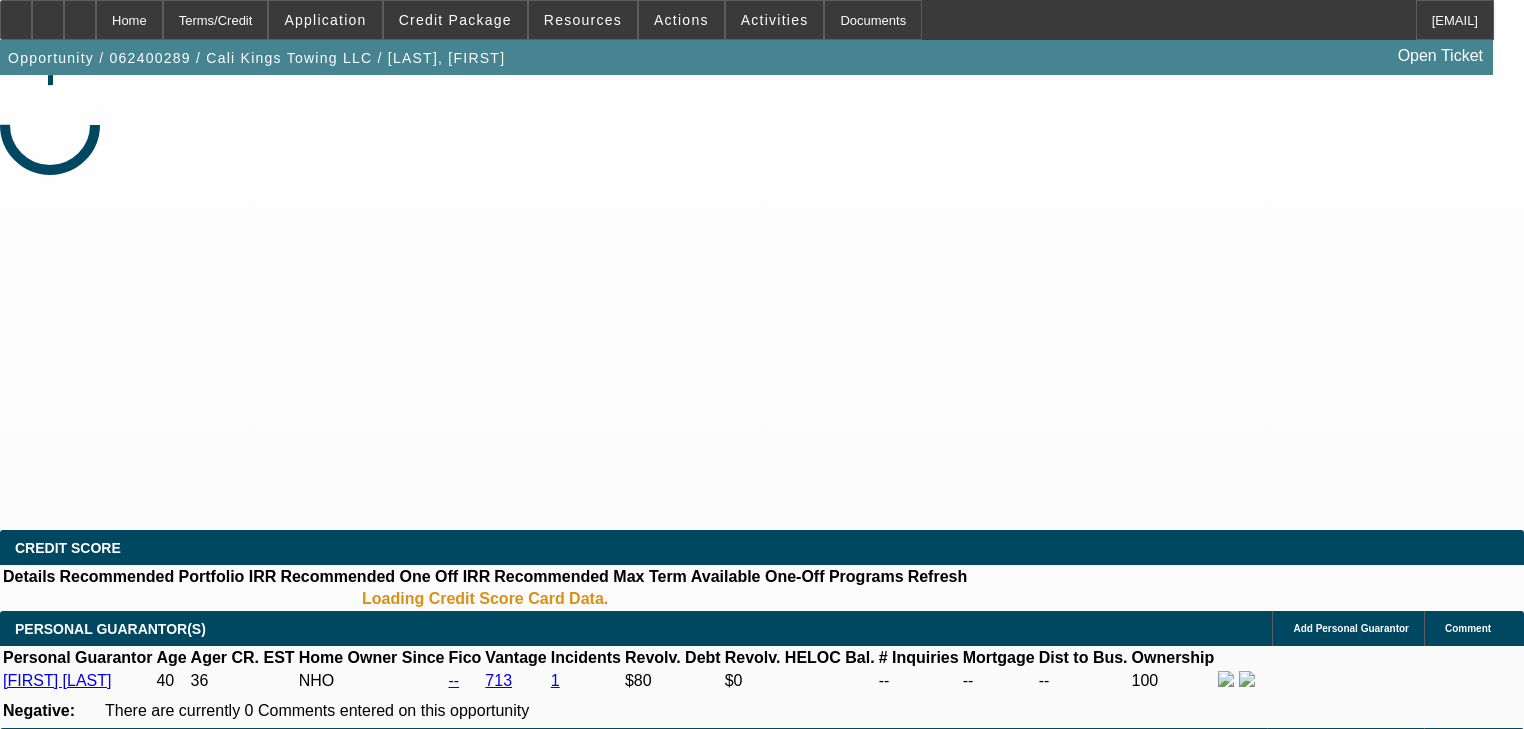 select on "0" 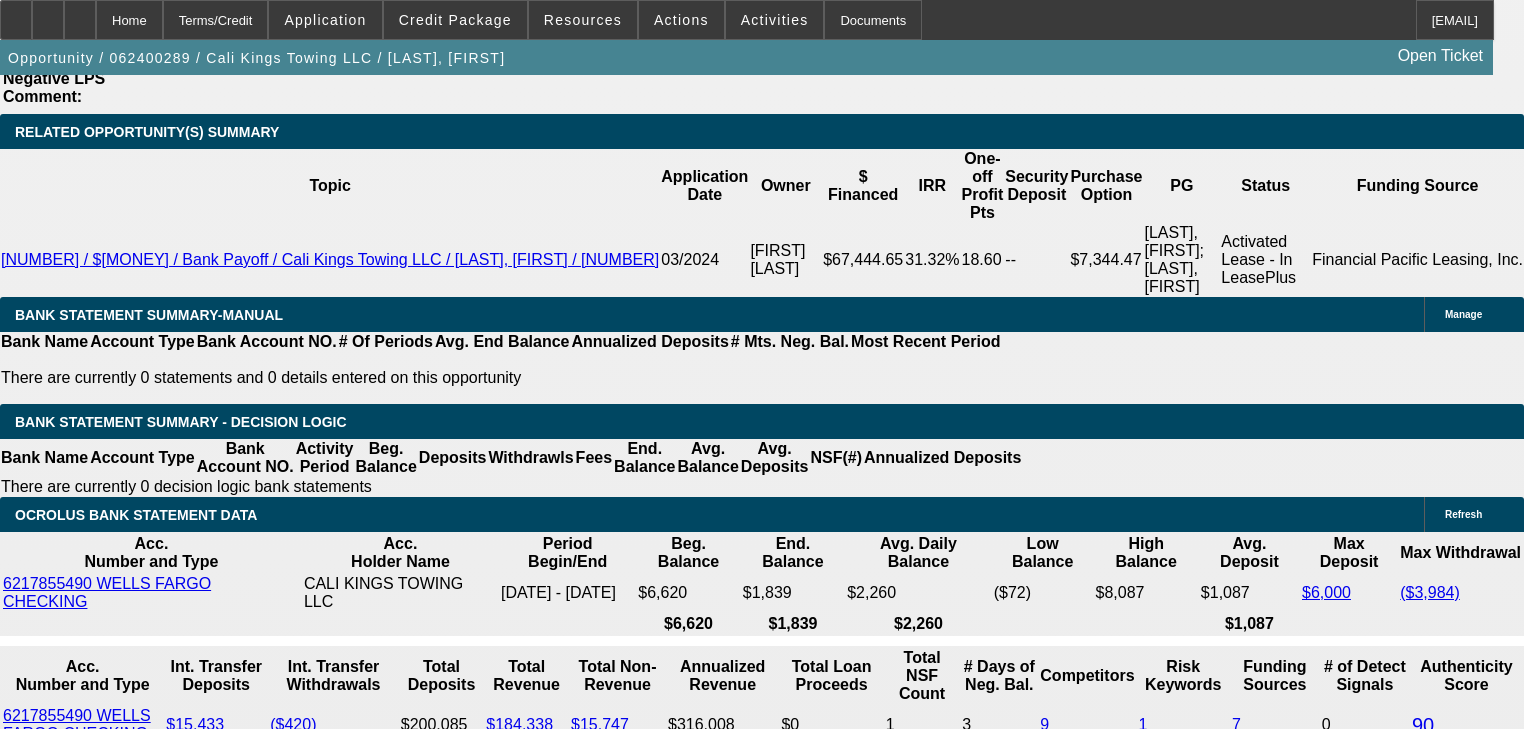scroll, scrollTop: 3529, scrollLeft: 0, axis: vertical 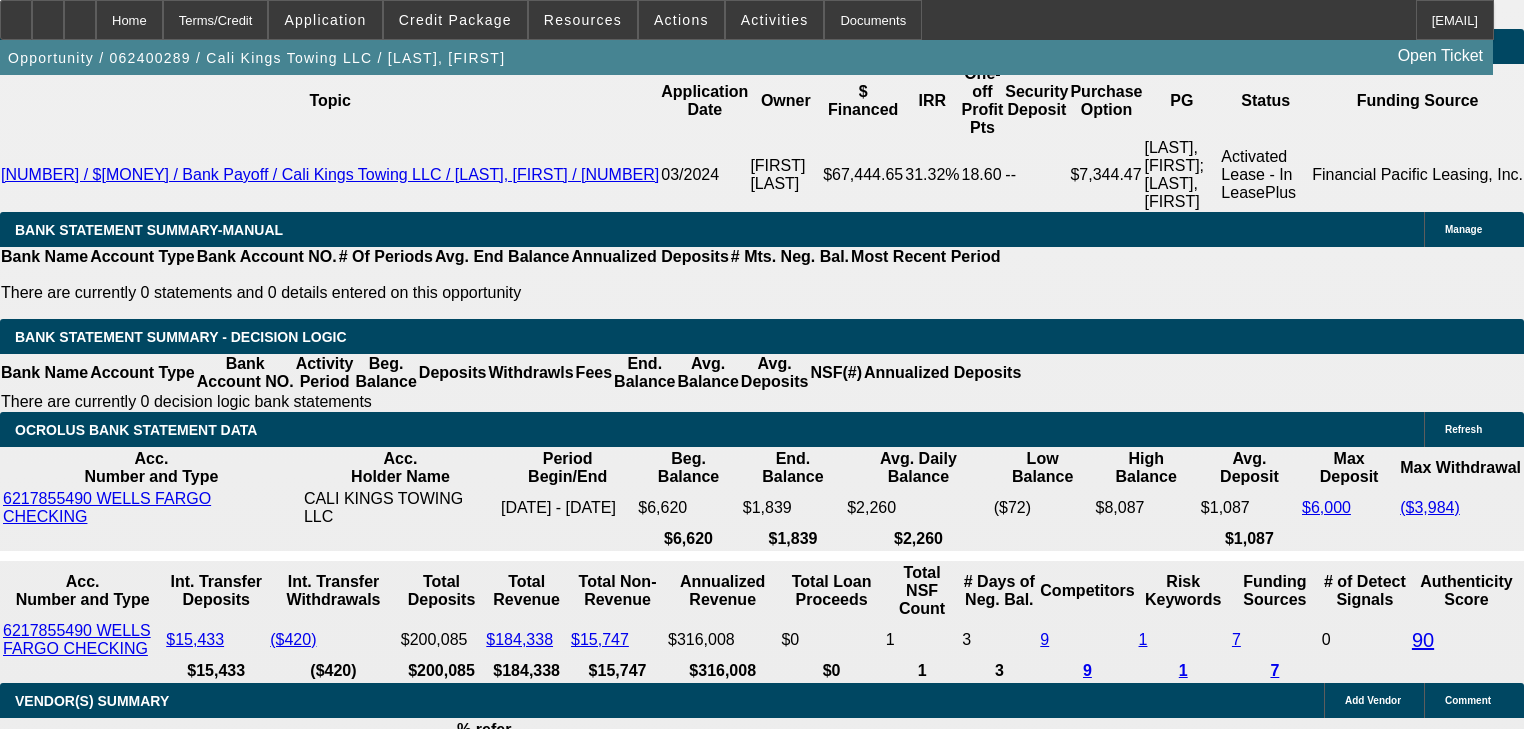 click on "Equip-Used.com" 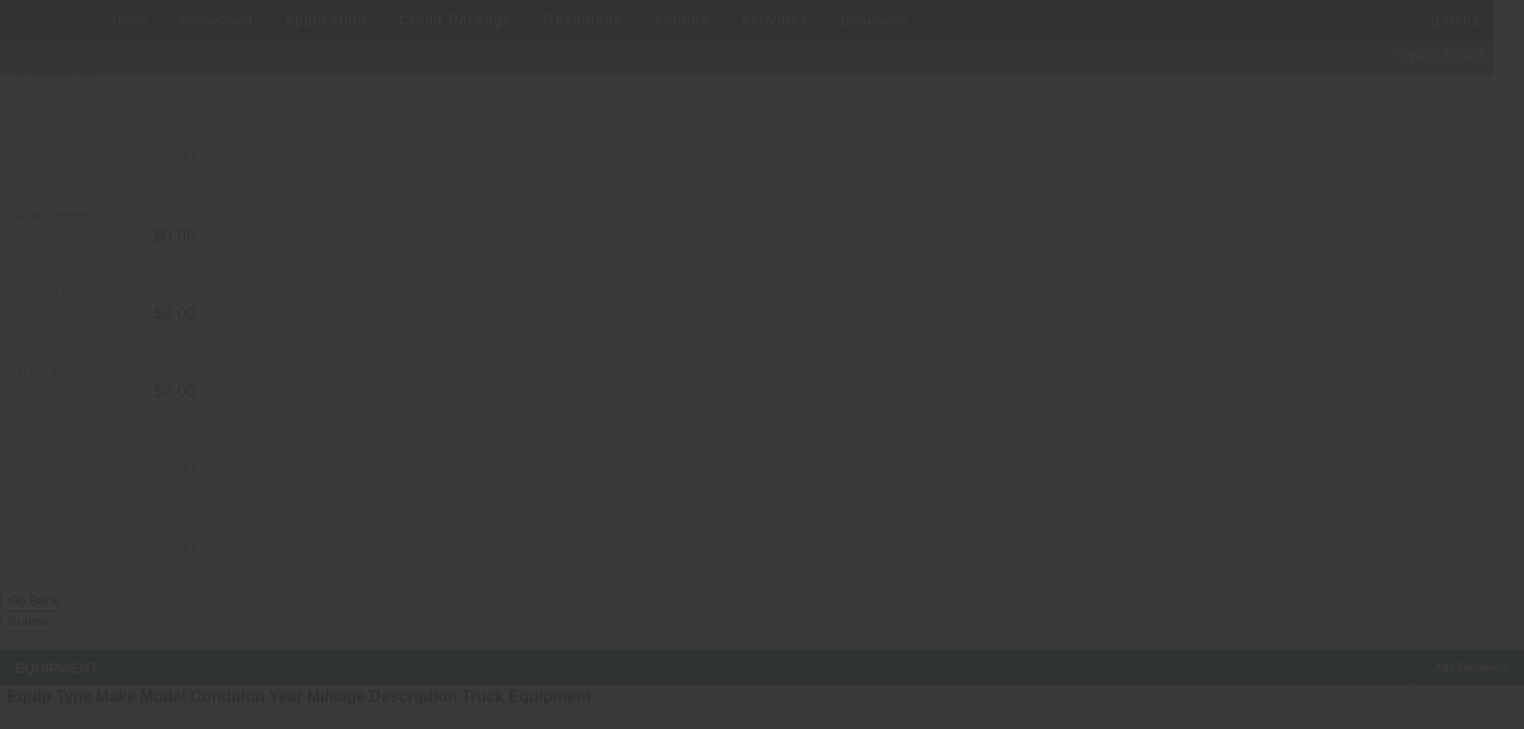 scroll, scrollTop: 0, scrollLeft: 0, axis: both 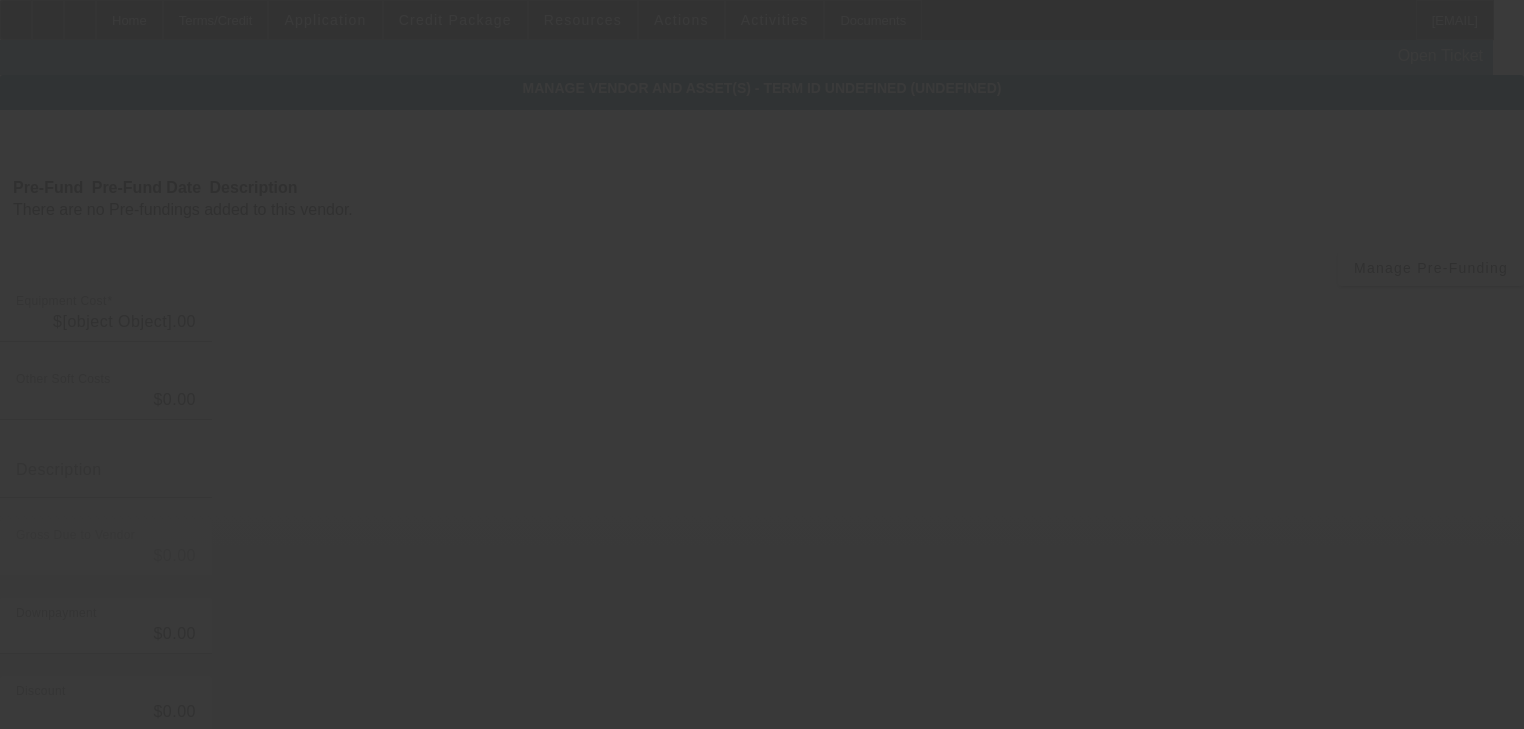 type on "$80,000.00" 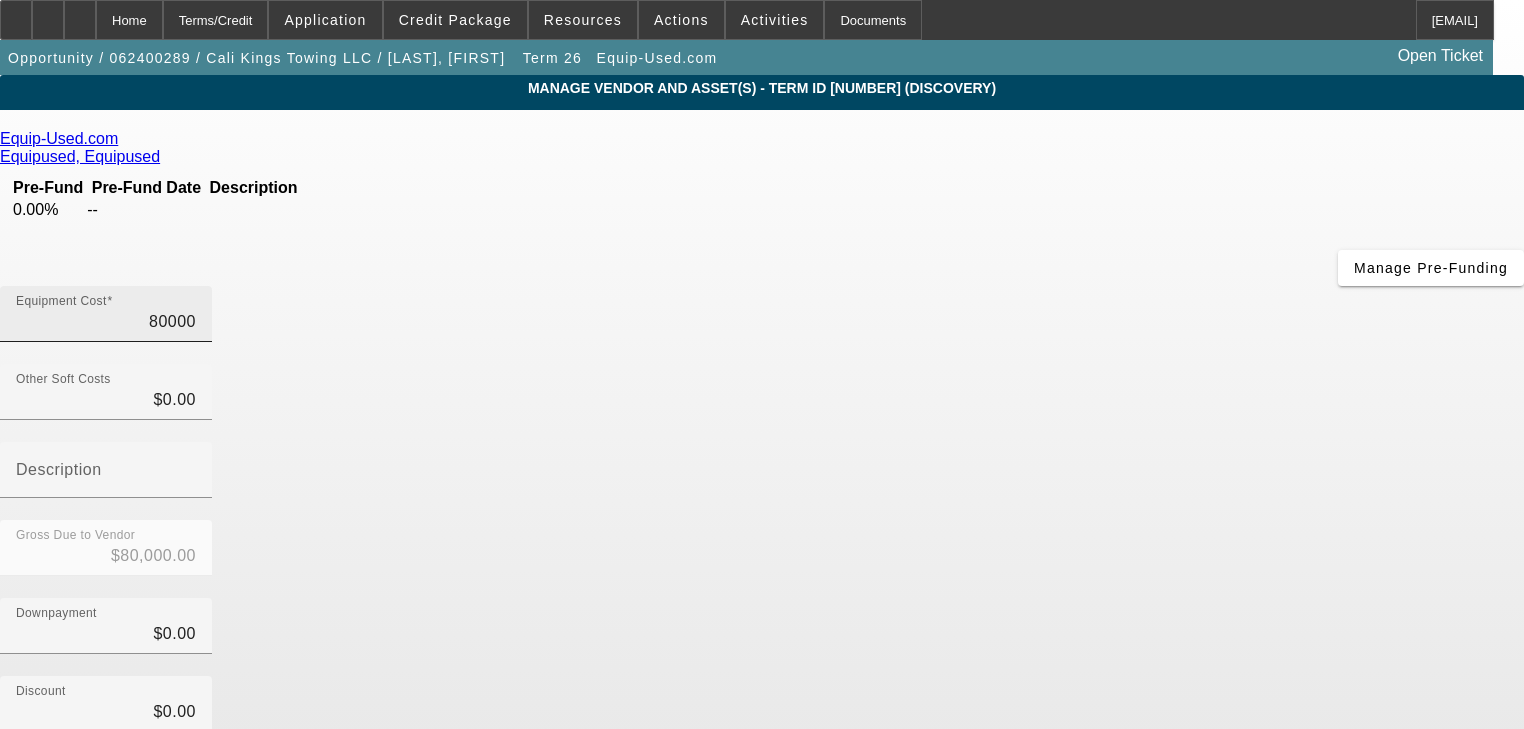 click on "80000" at bounding box center [106, 322] 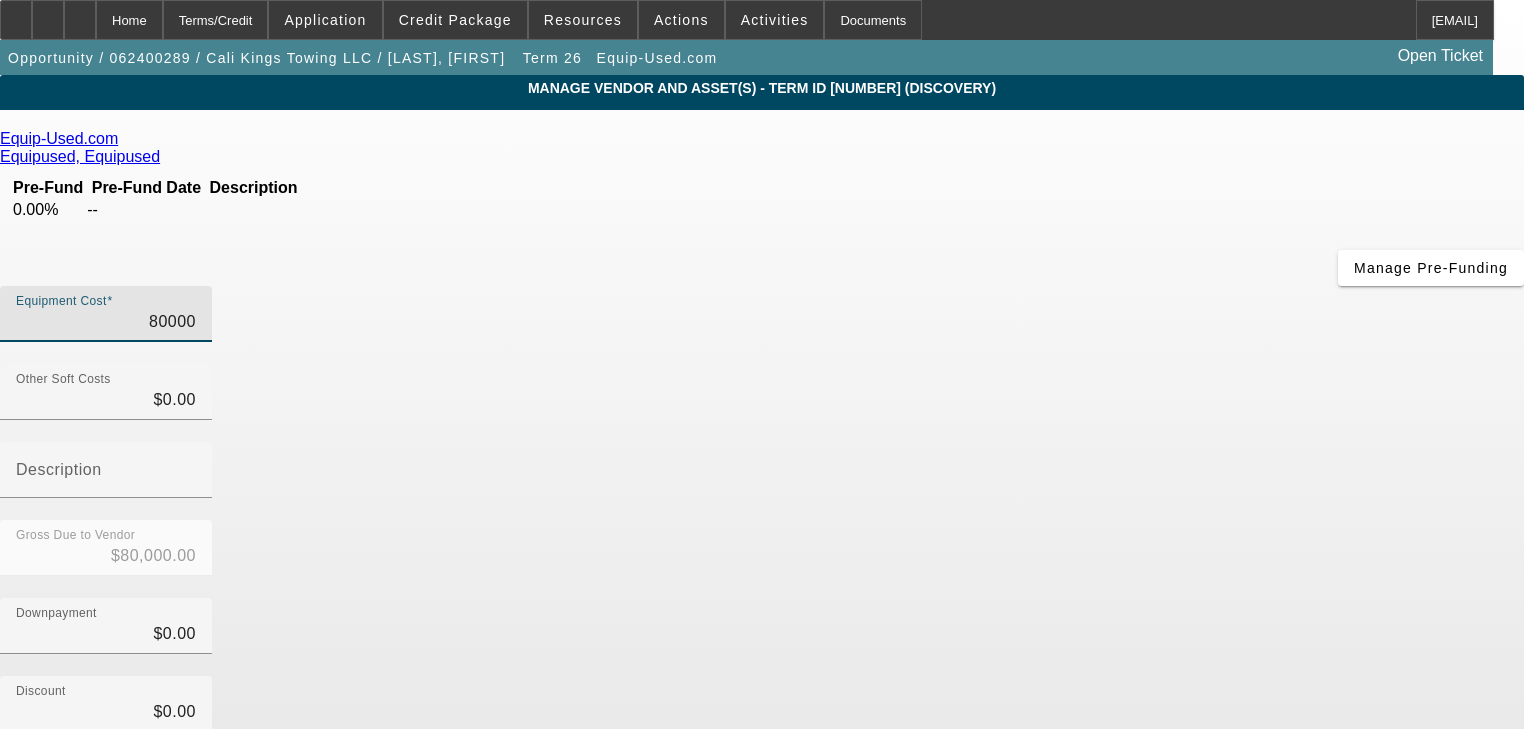 click on "80000" at bounding box center (106, 322) 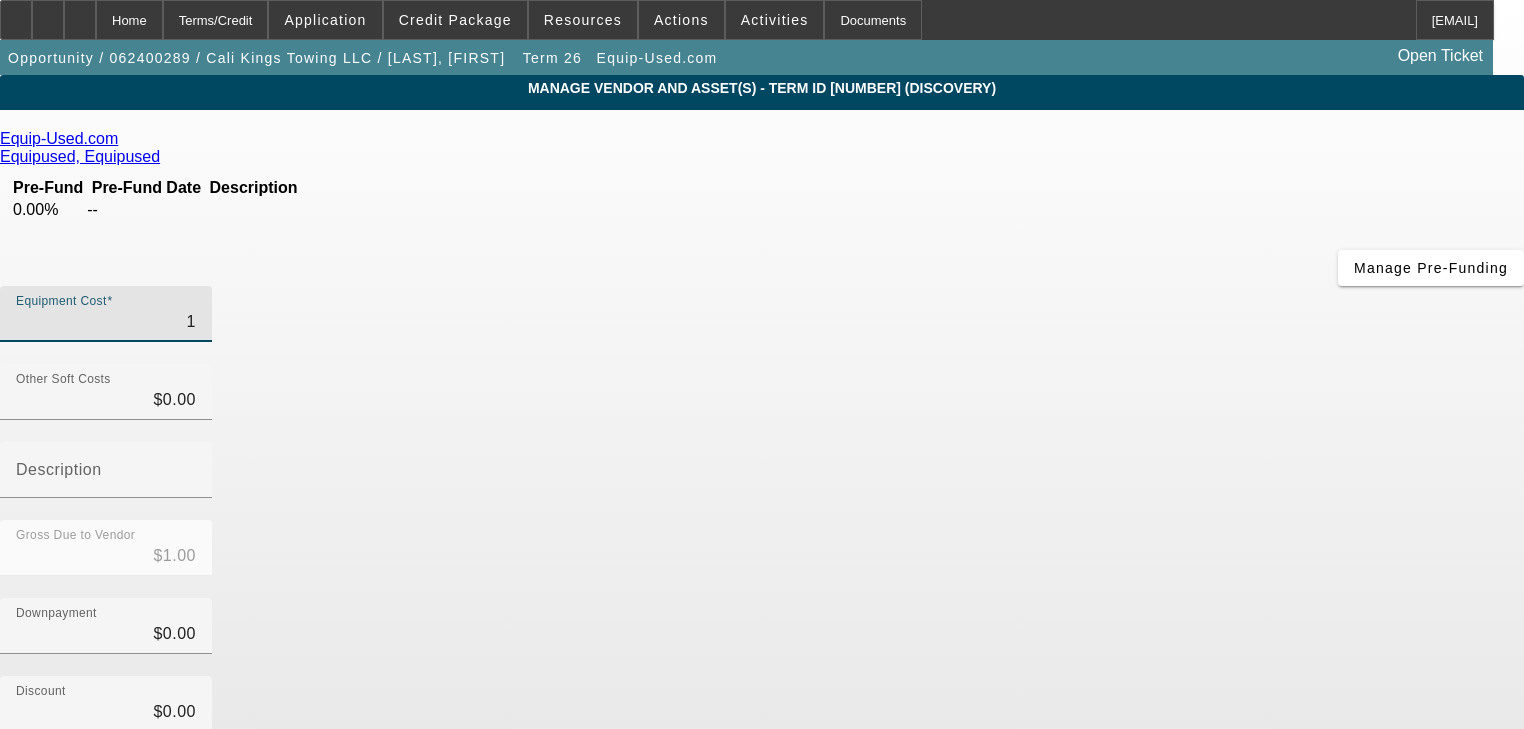 type on "10" 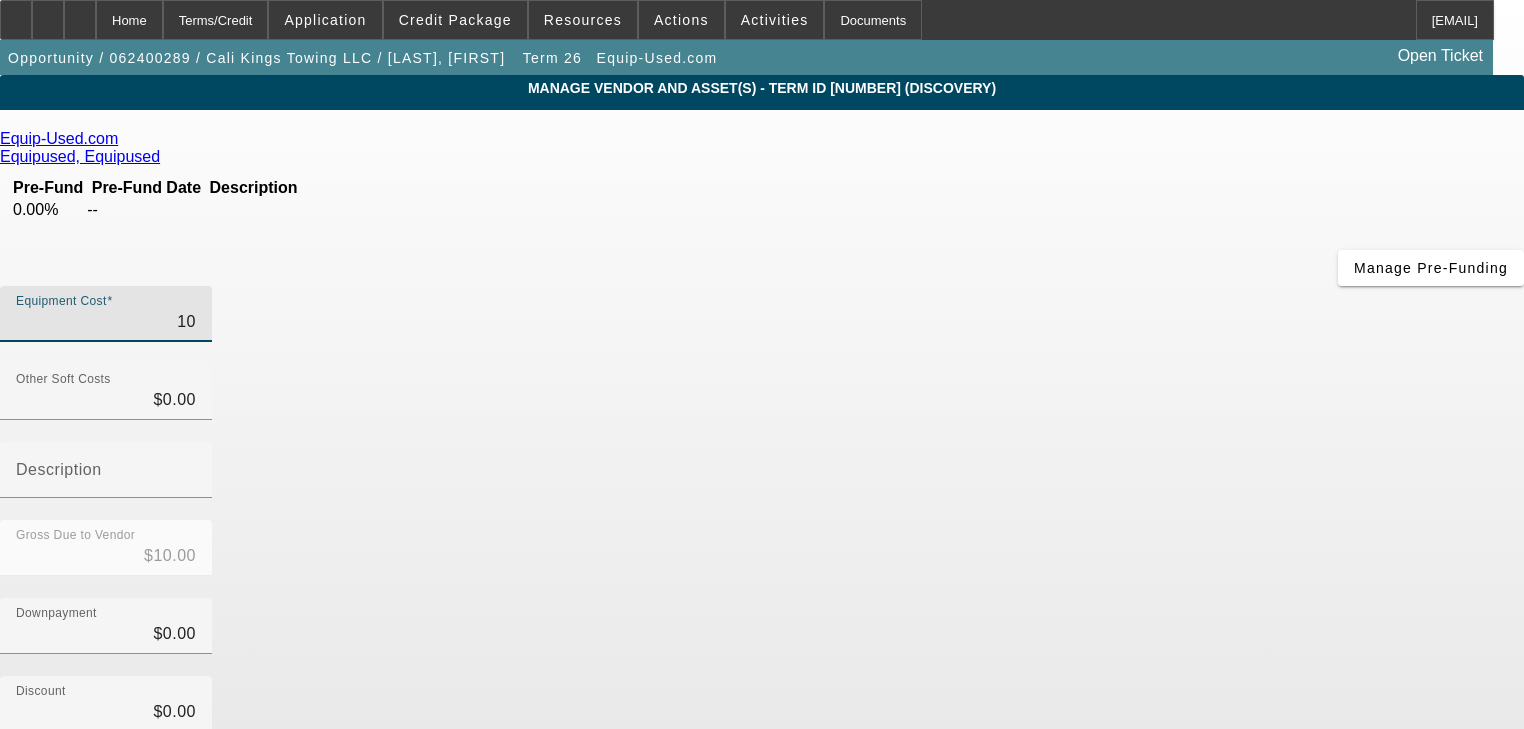 type on "109" 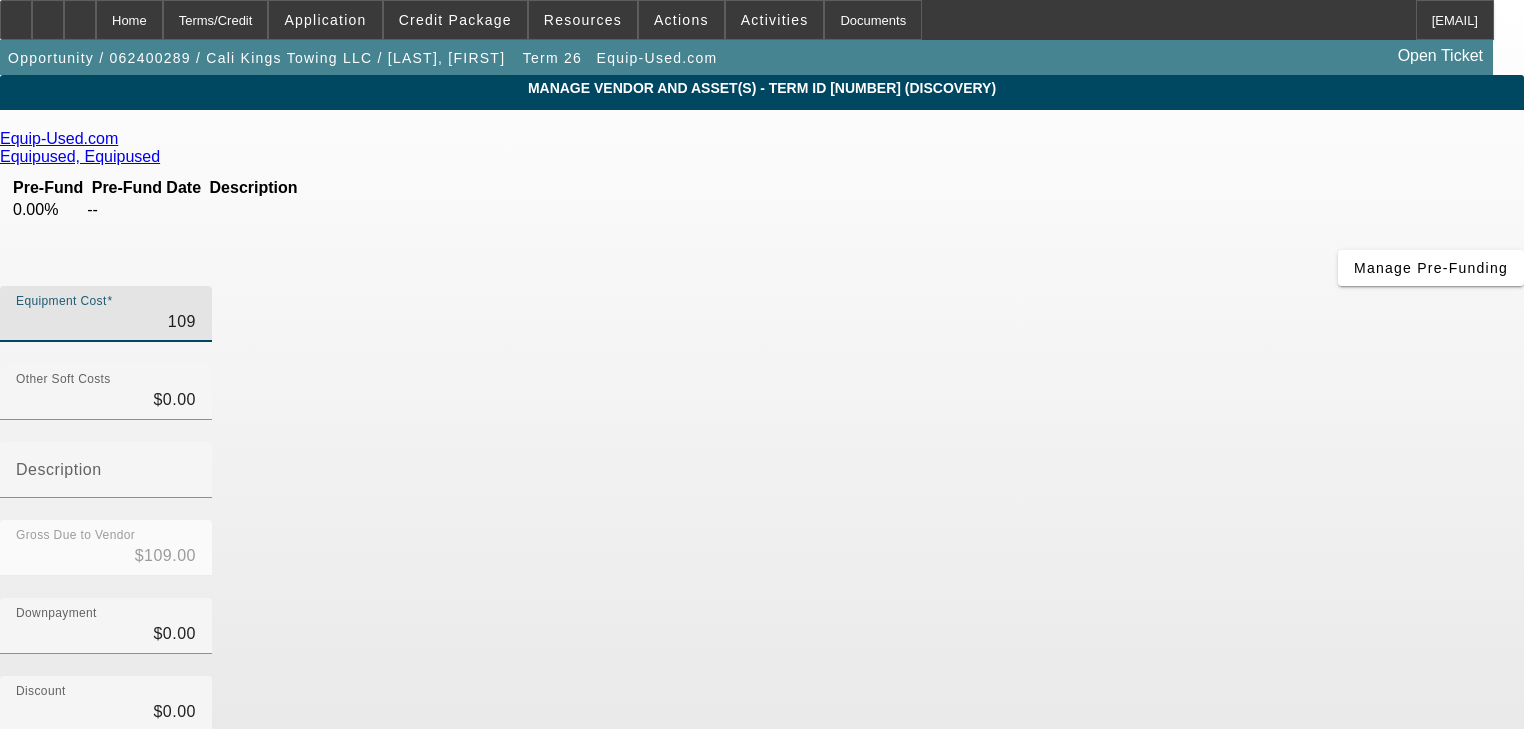 type on "1099" 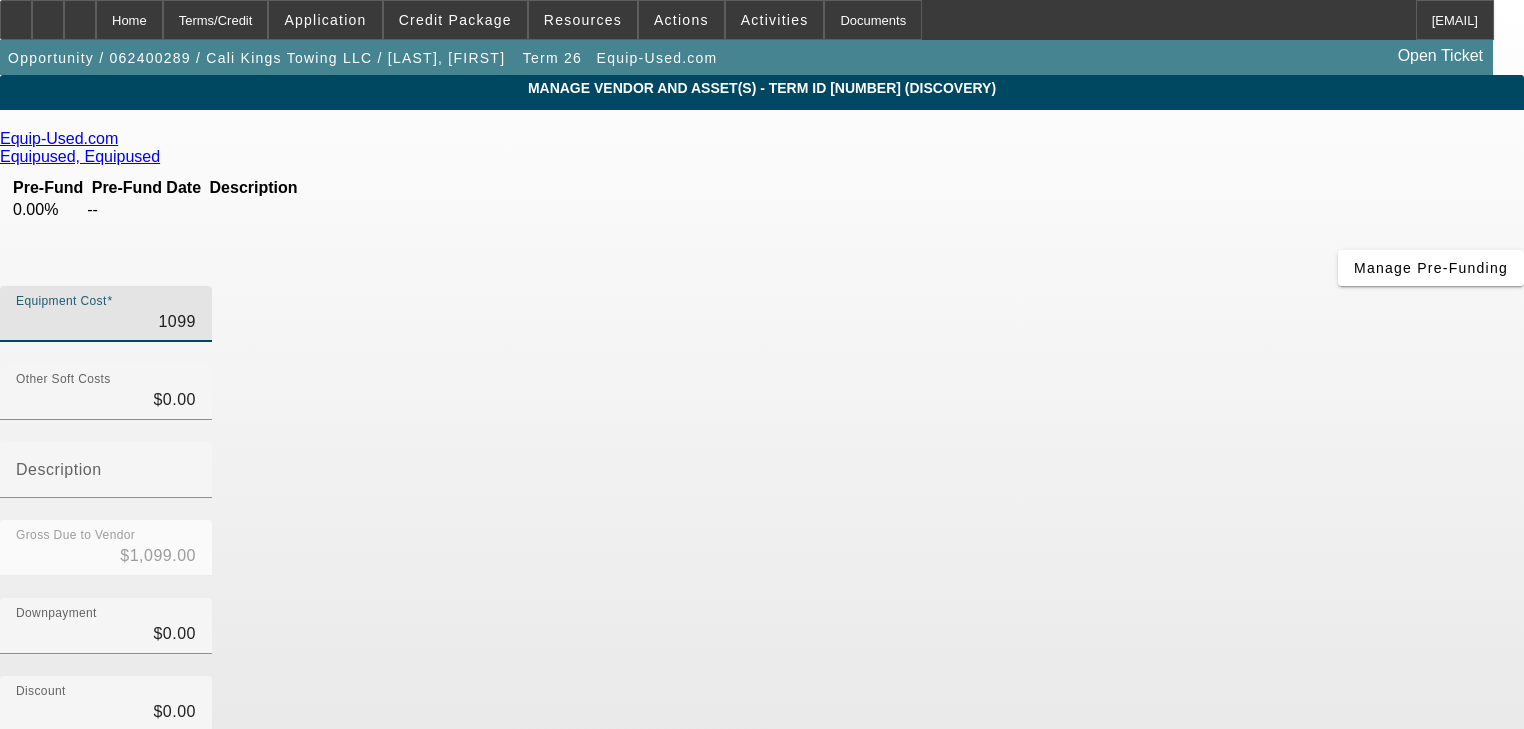 type on "10990" 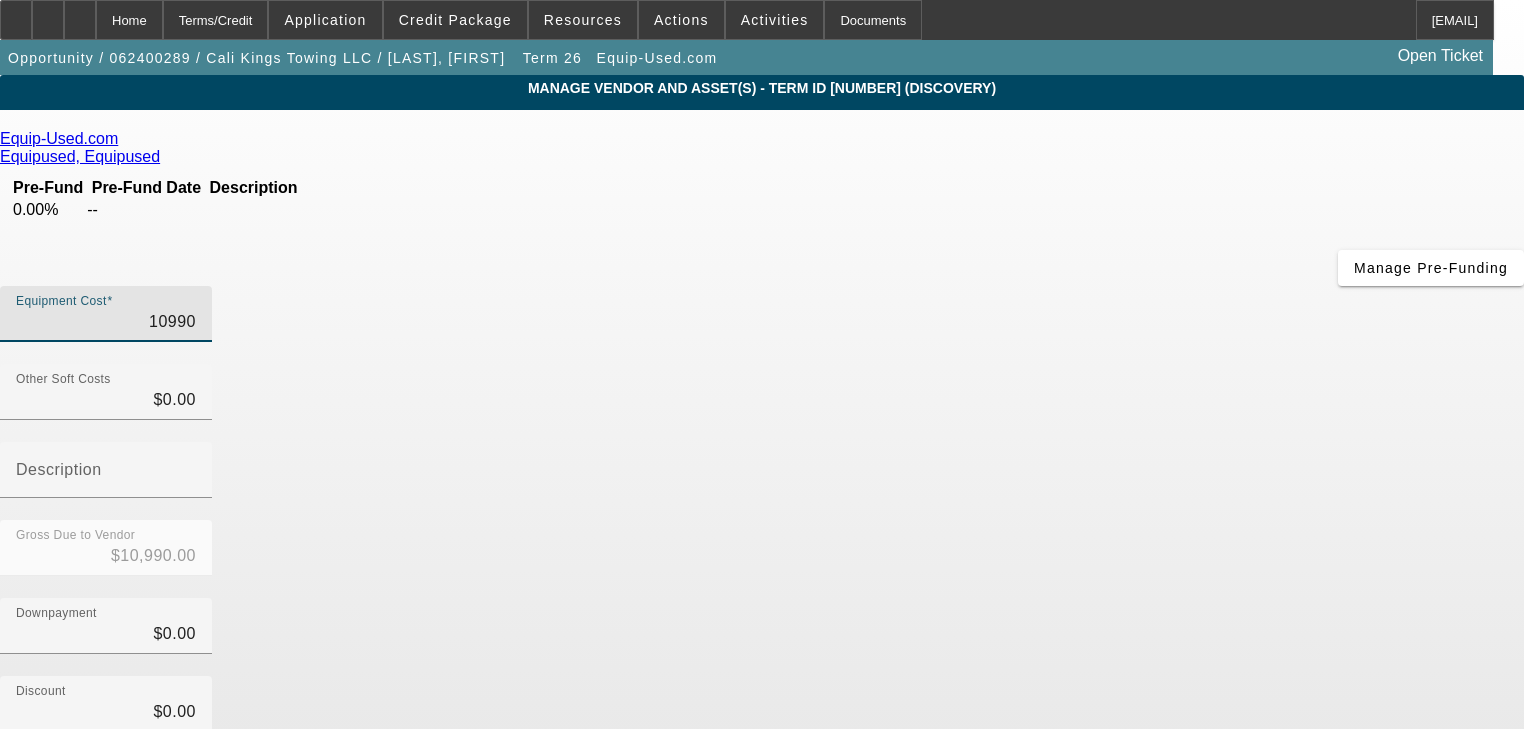 type on "109900" 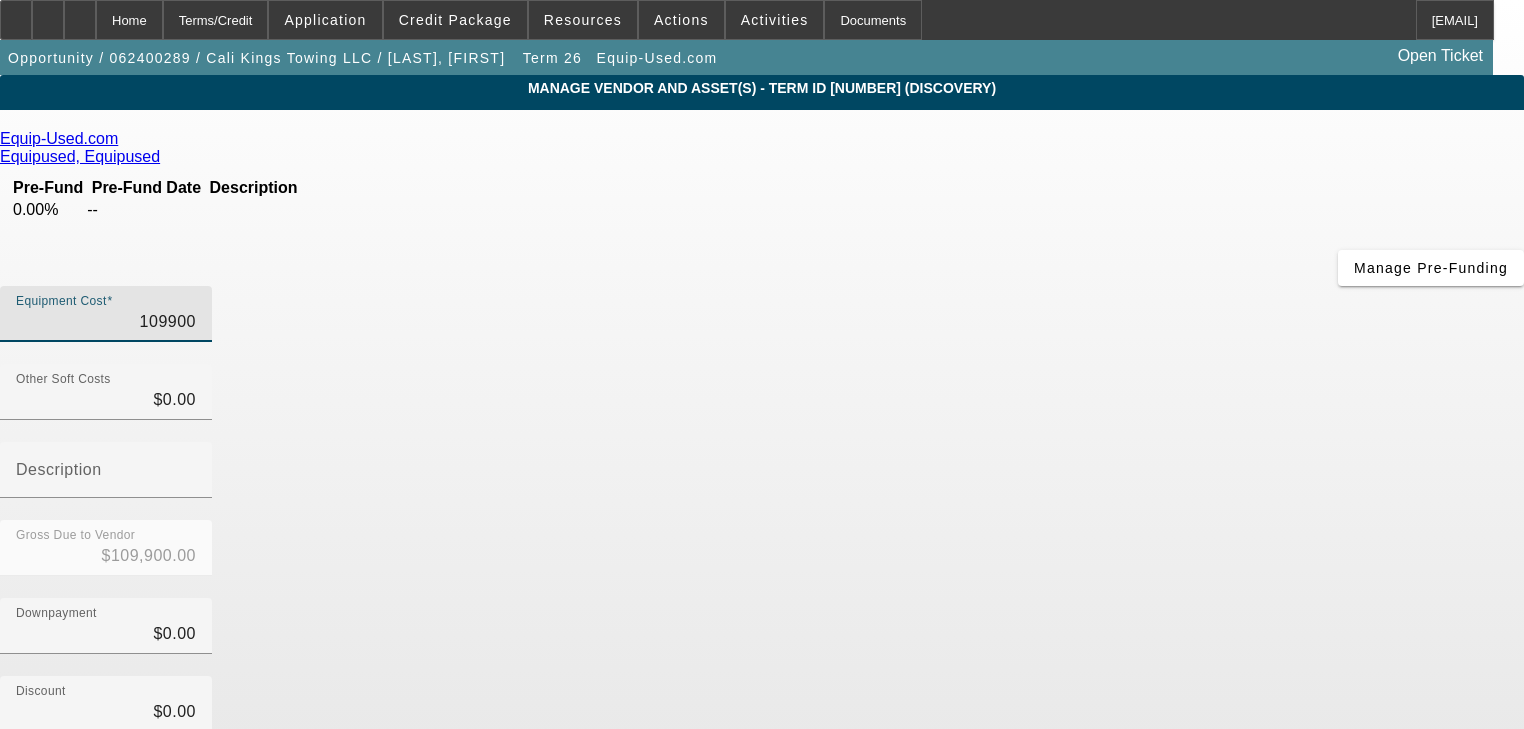 type on "1099000" 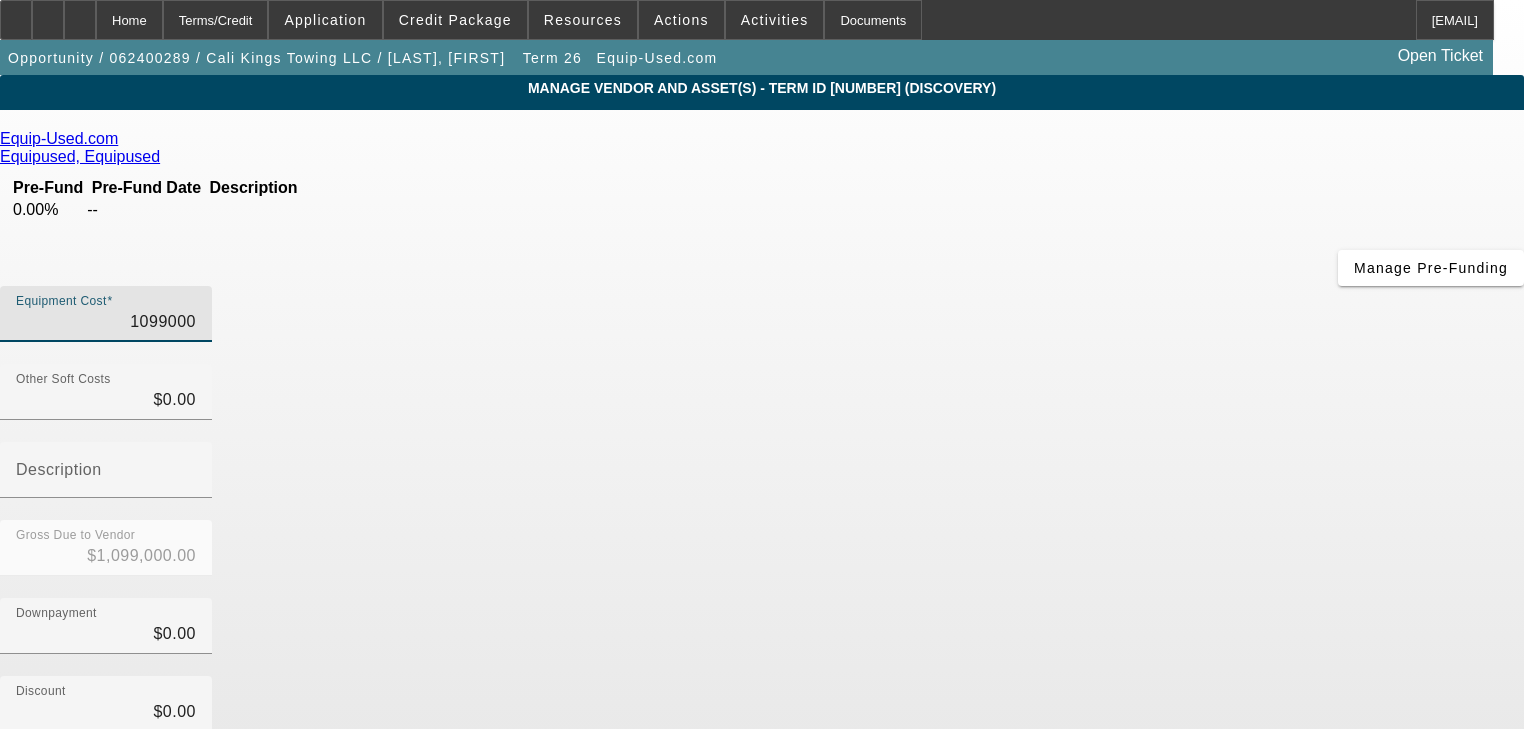 type on "$1,099,000.00" 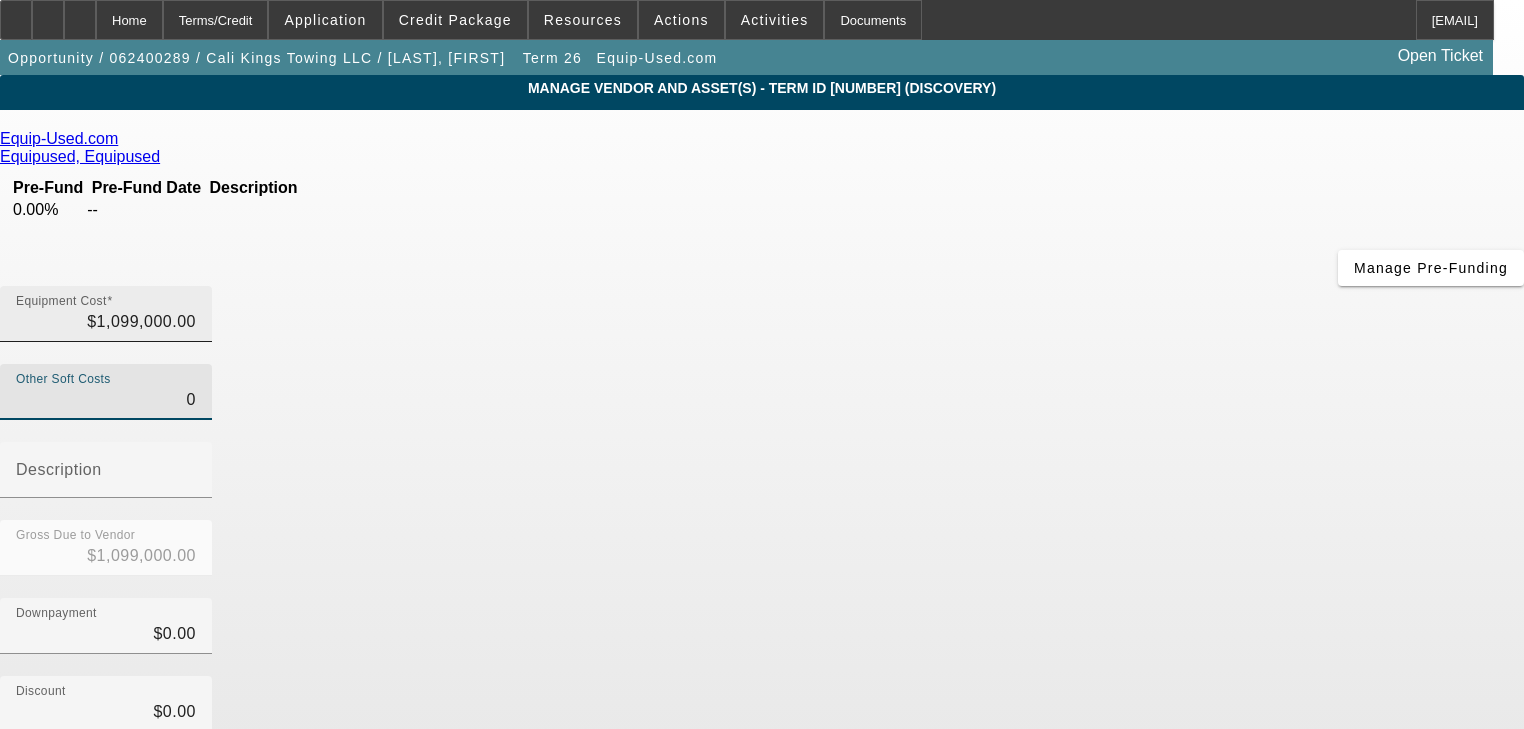 type on "1099000" 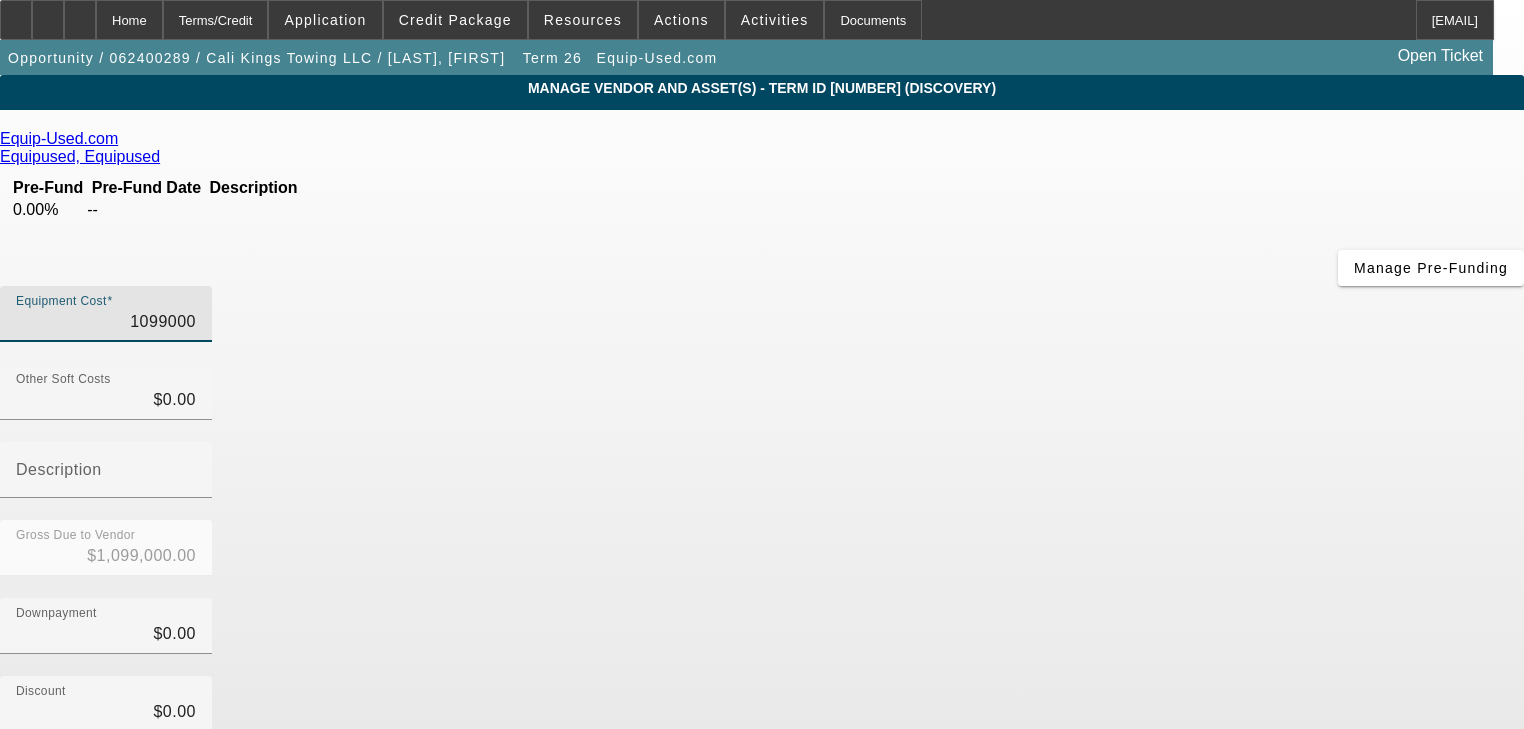 click on "1099000" at bounding box center [106, 322] 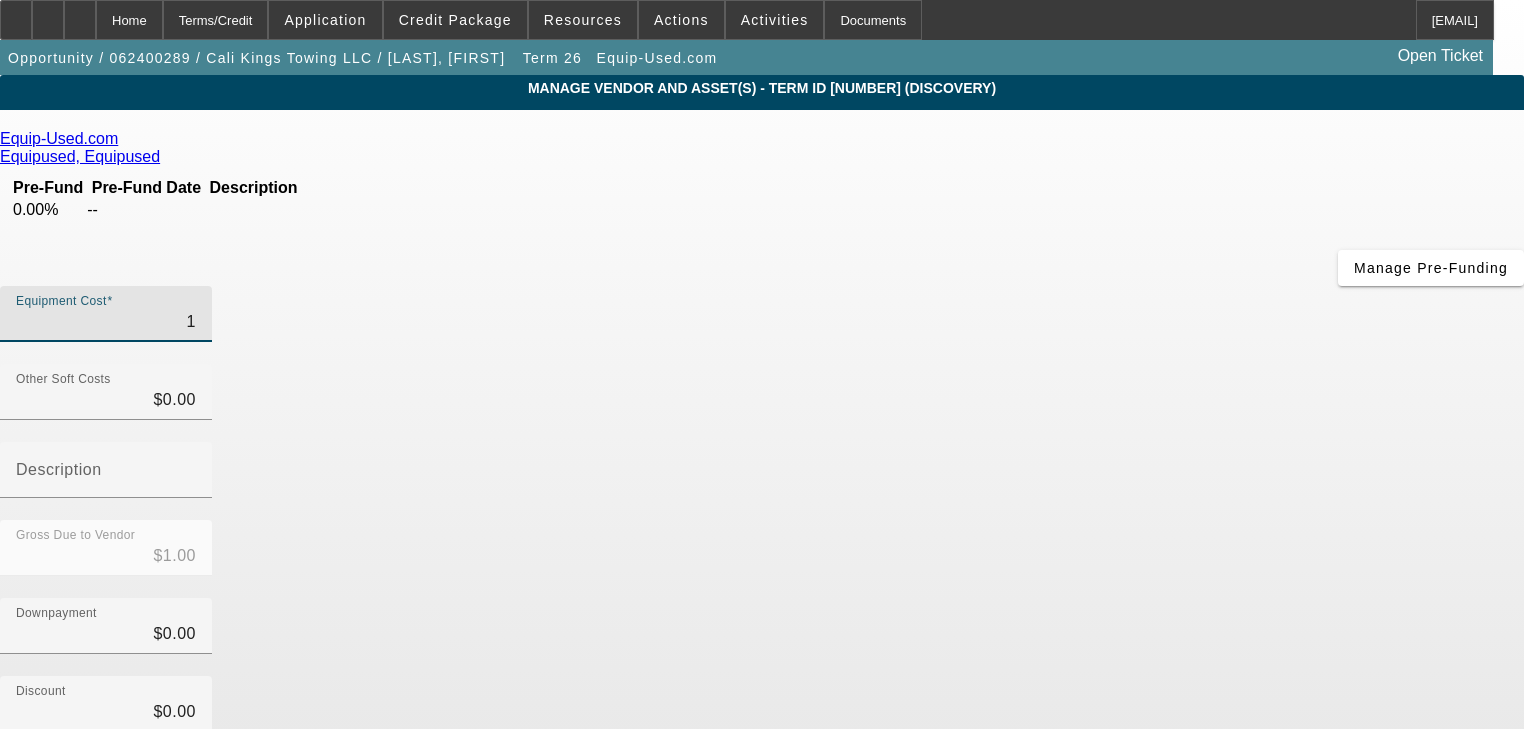 type on "10" 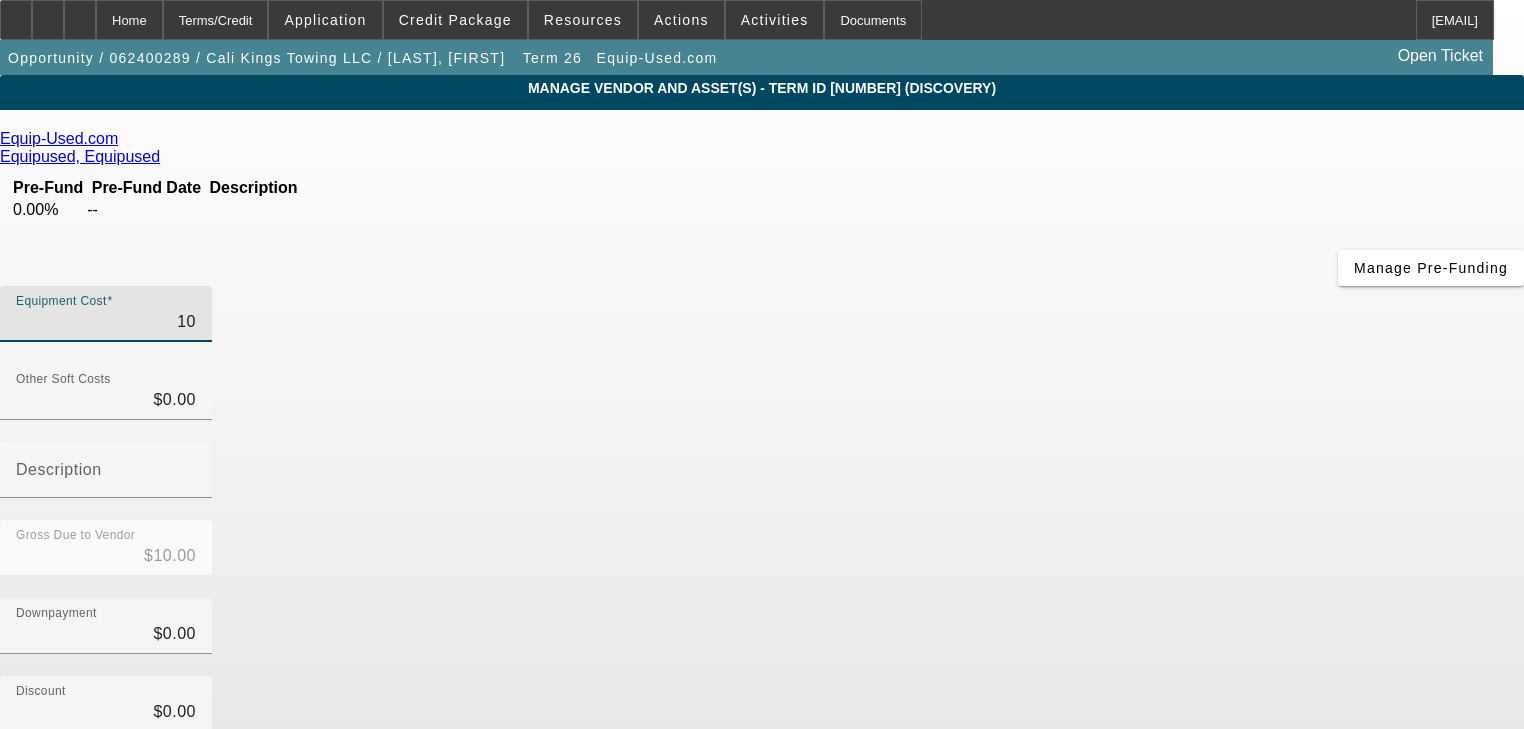 type on "$10.00" 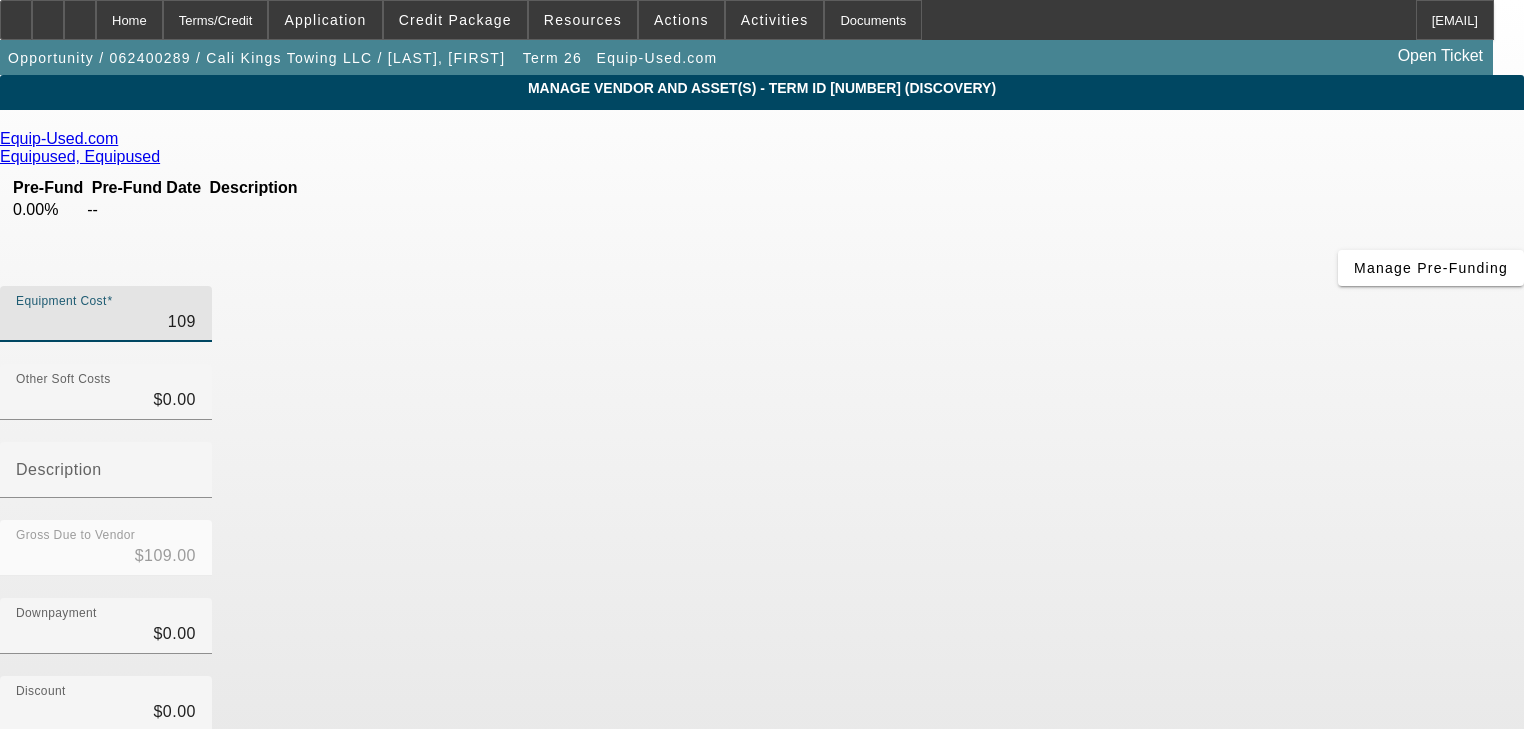 type on "1099" 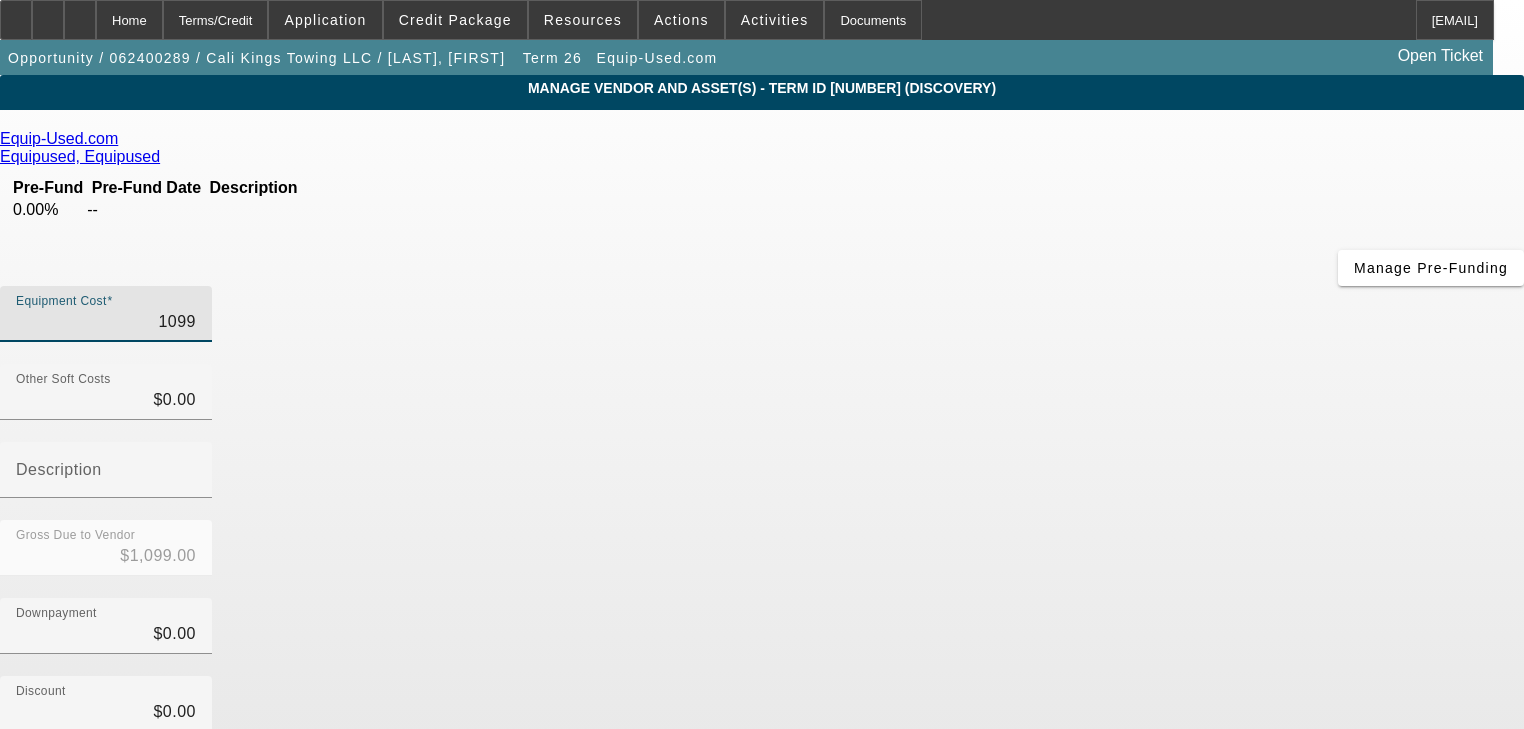 type on "10990" 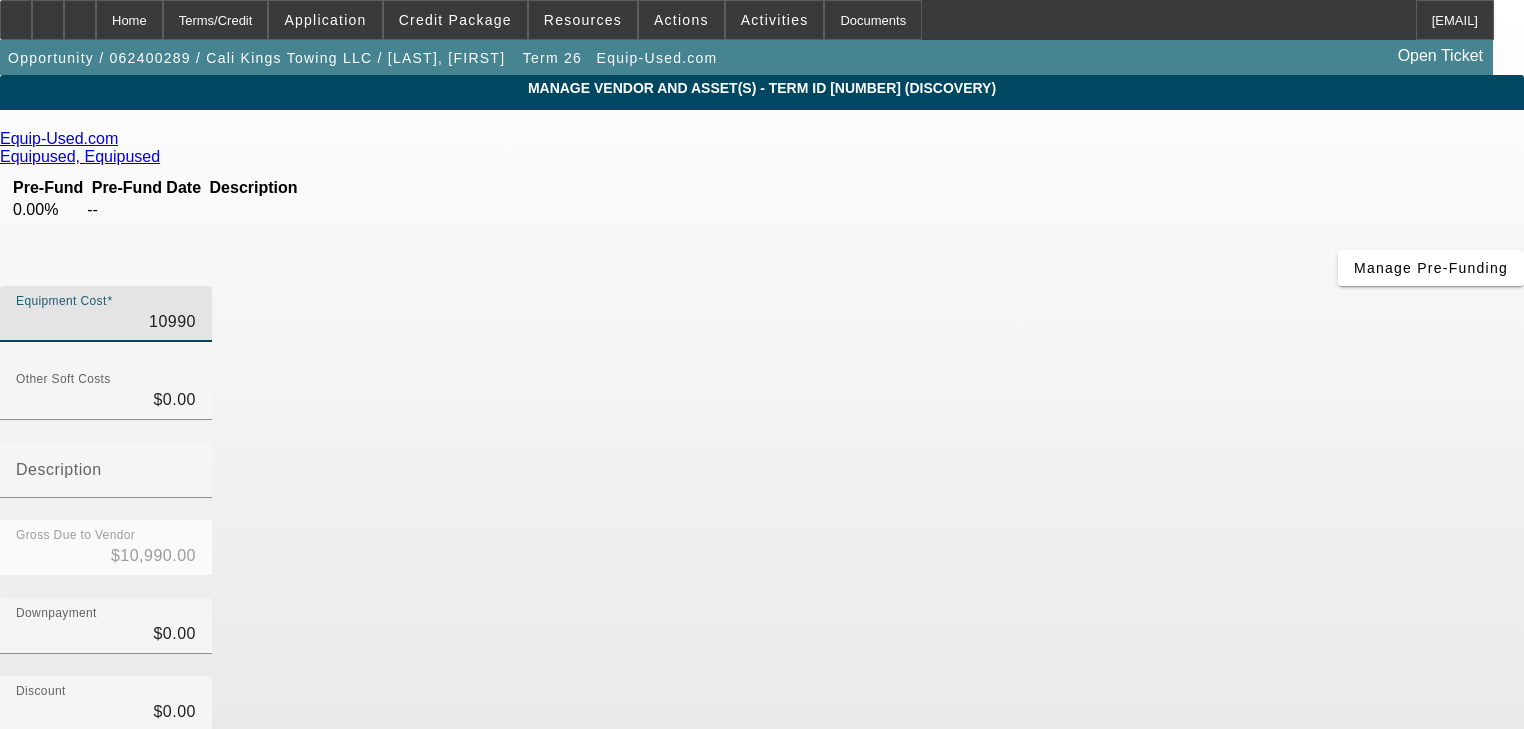 type on "109900" 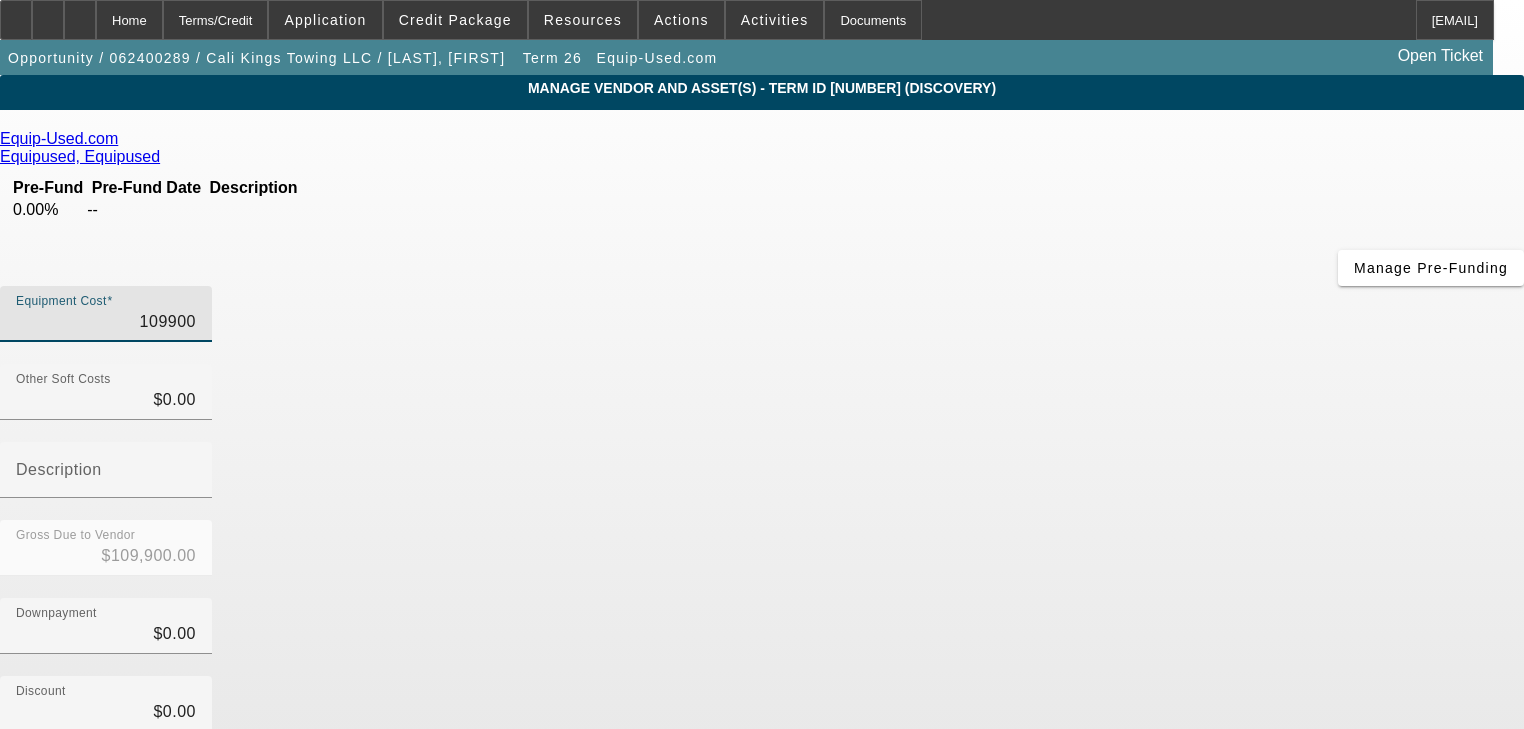 type on "$109,900.00" 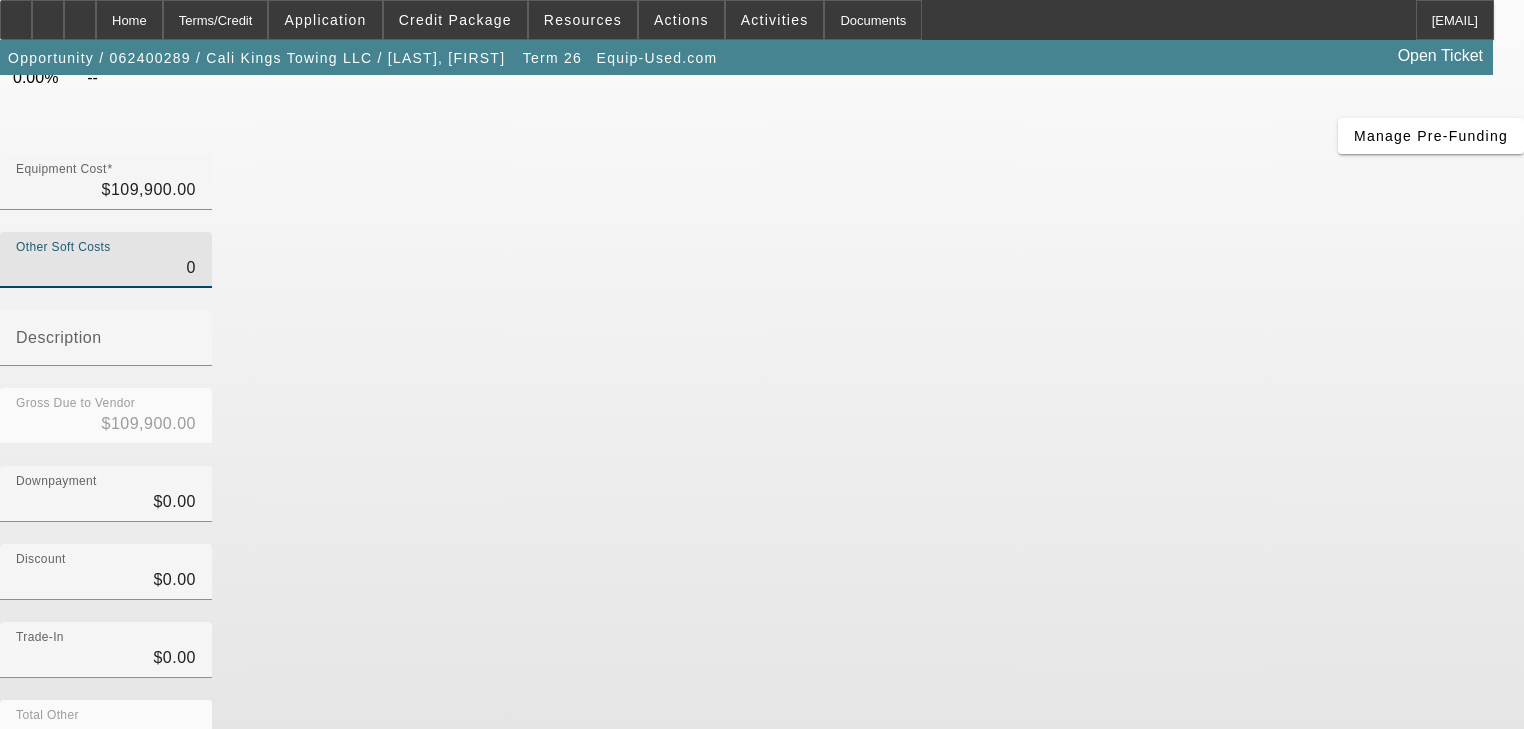 scroll, scrollTop: 233, scrollLeft: 0, axis: vertical 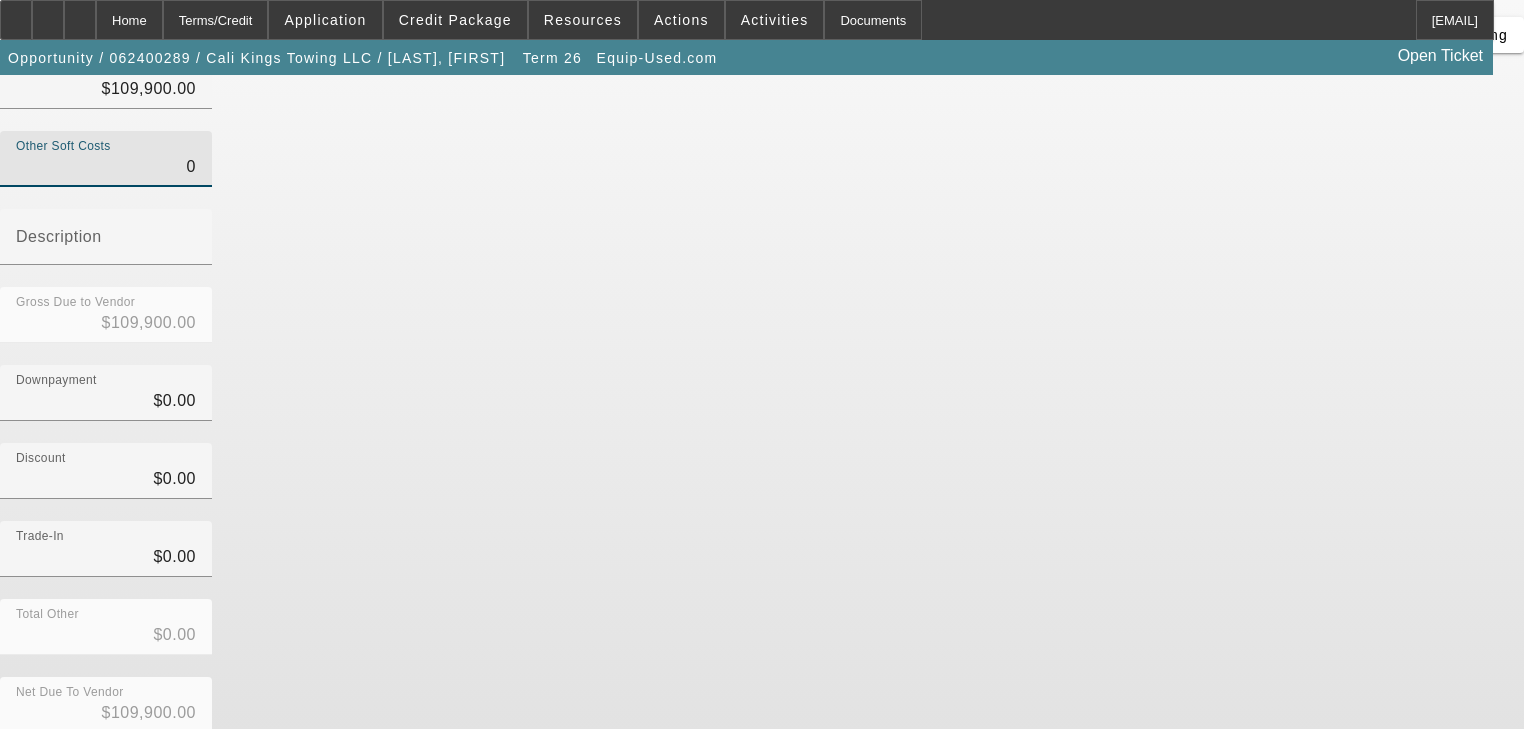 type on "$0.00" 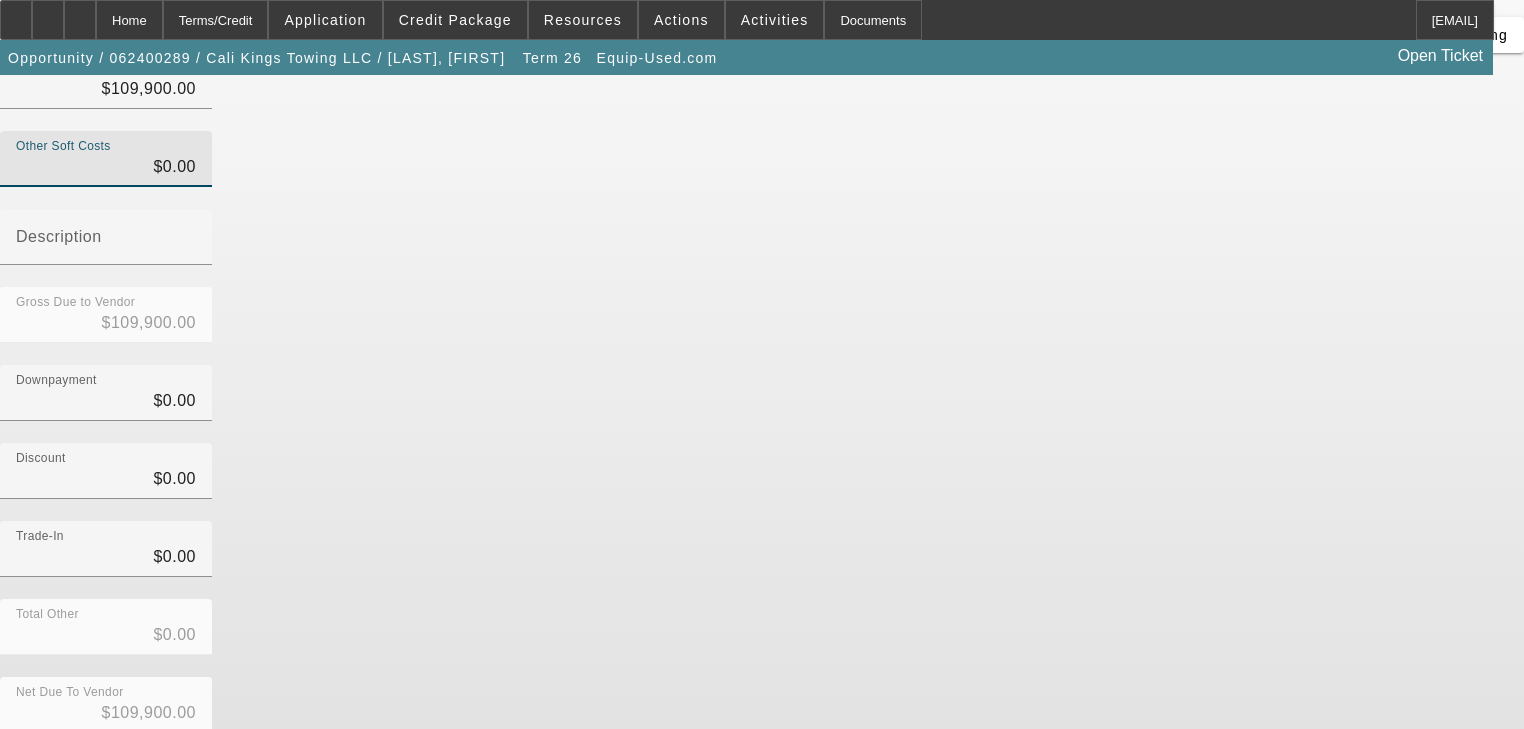 click on "Submit" at bounding box center (28, 786) 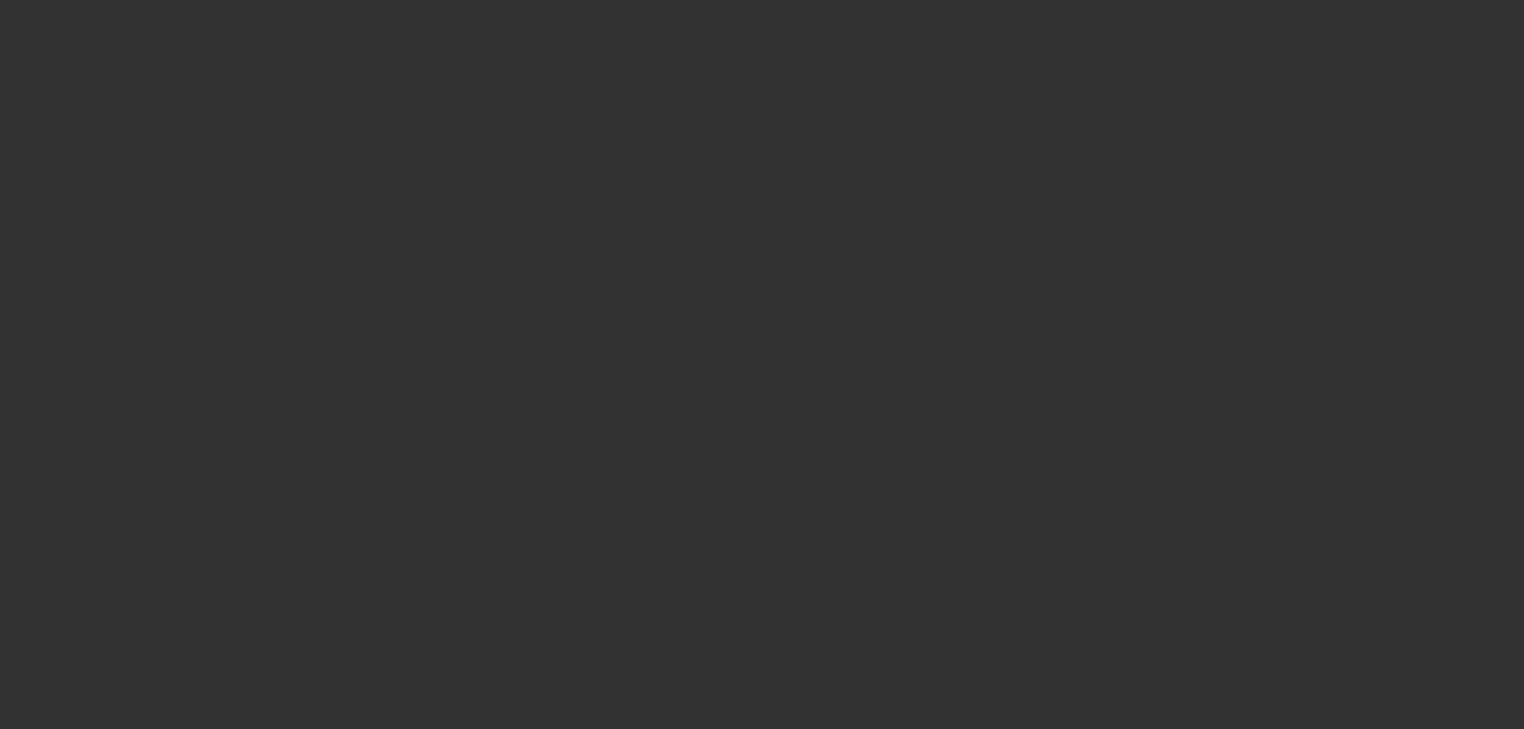 scroll, scrollTop: 0, scrollLeft: 0, axis: both 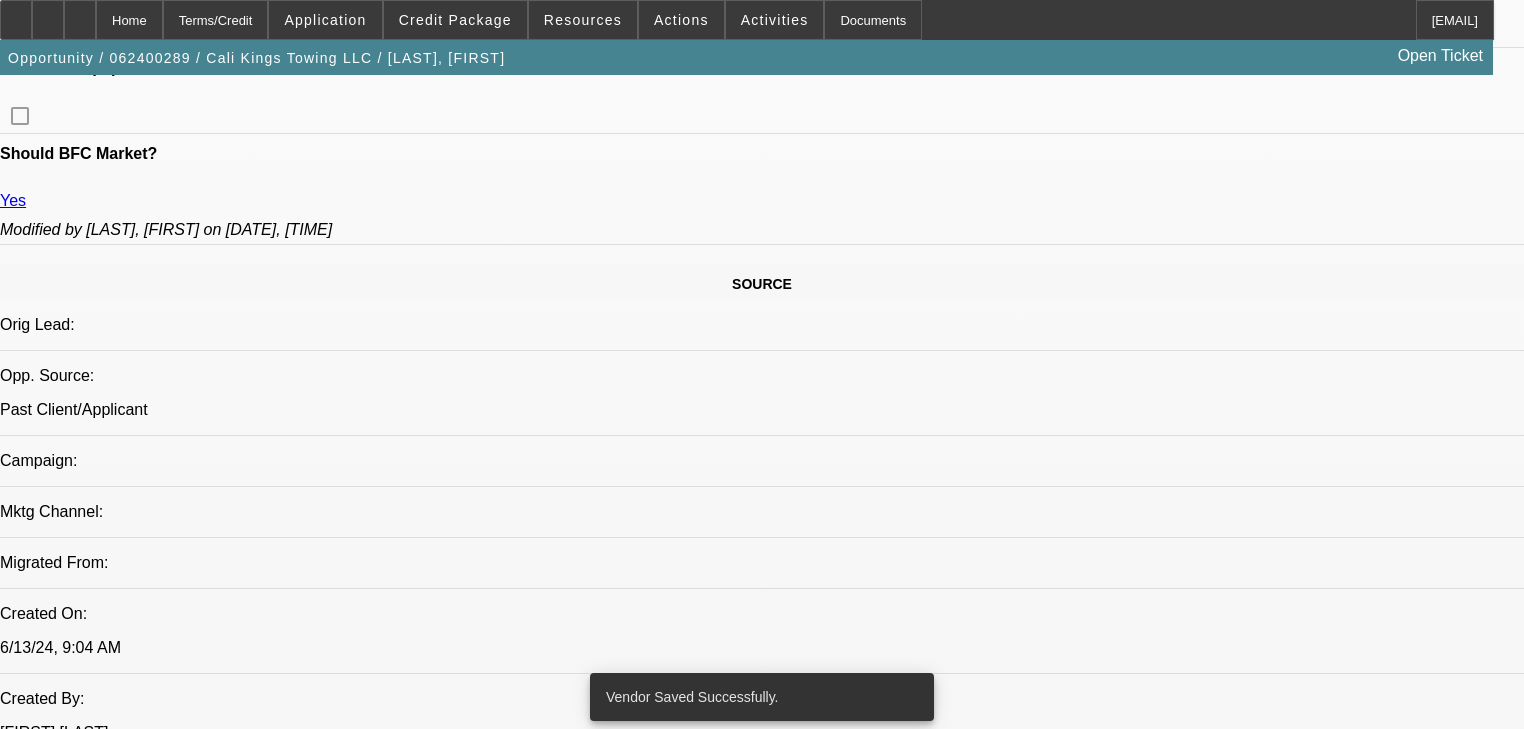 select on "0" 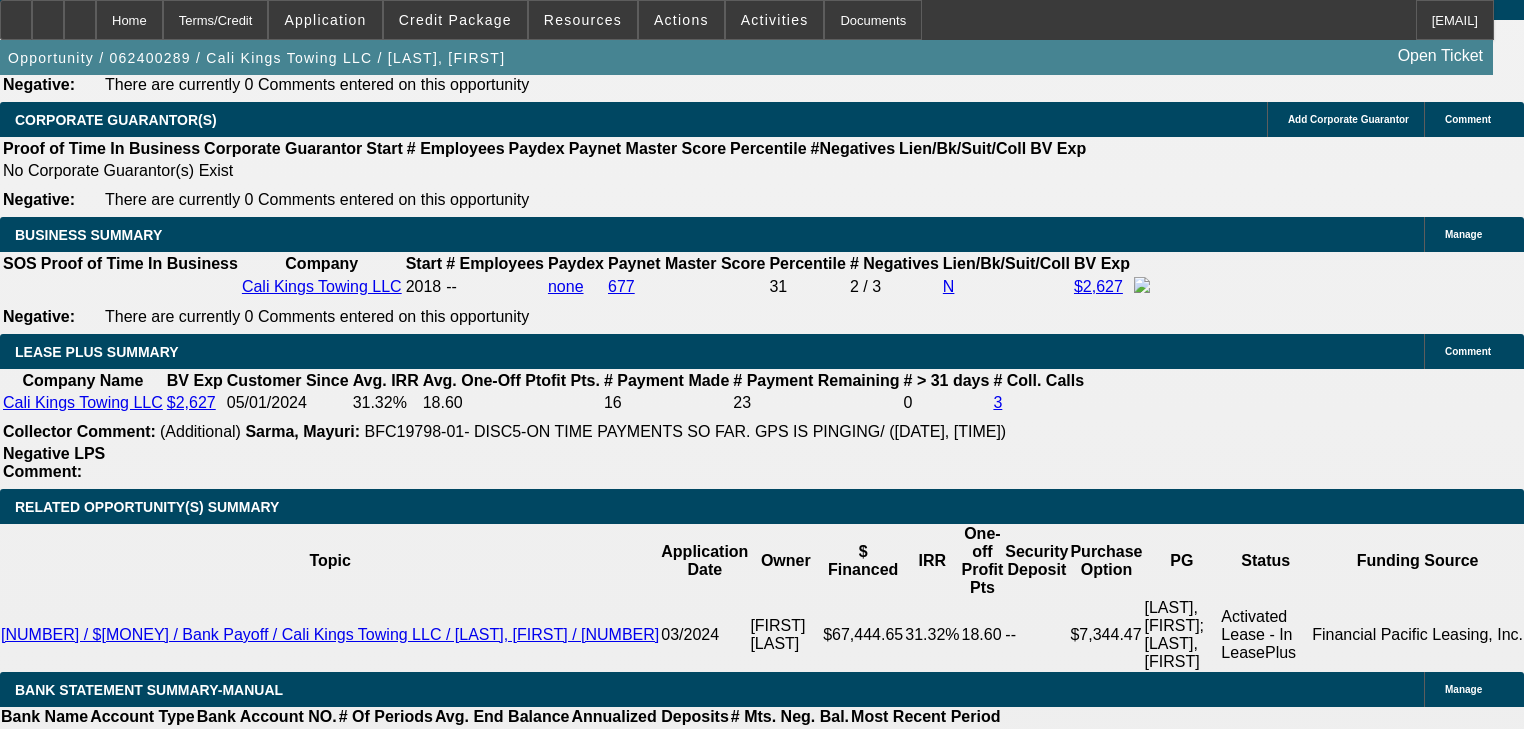 scroll, scrollTop: 3600, scrollLeft: 0, axis: vertical 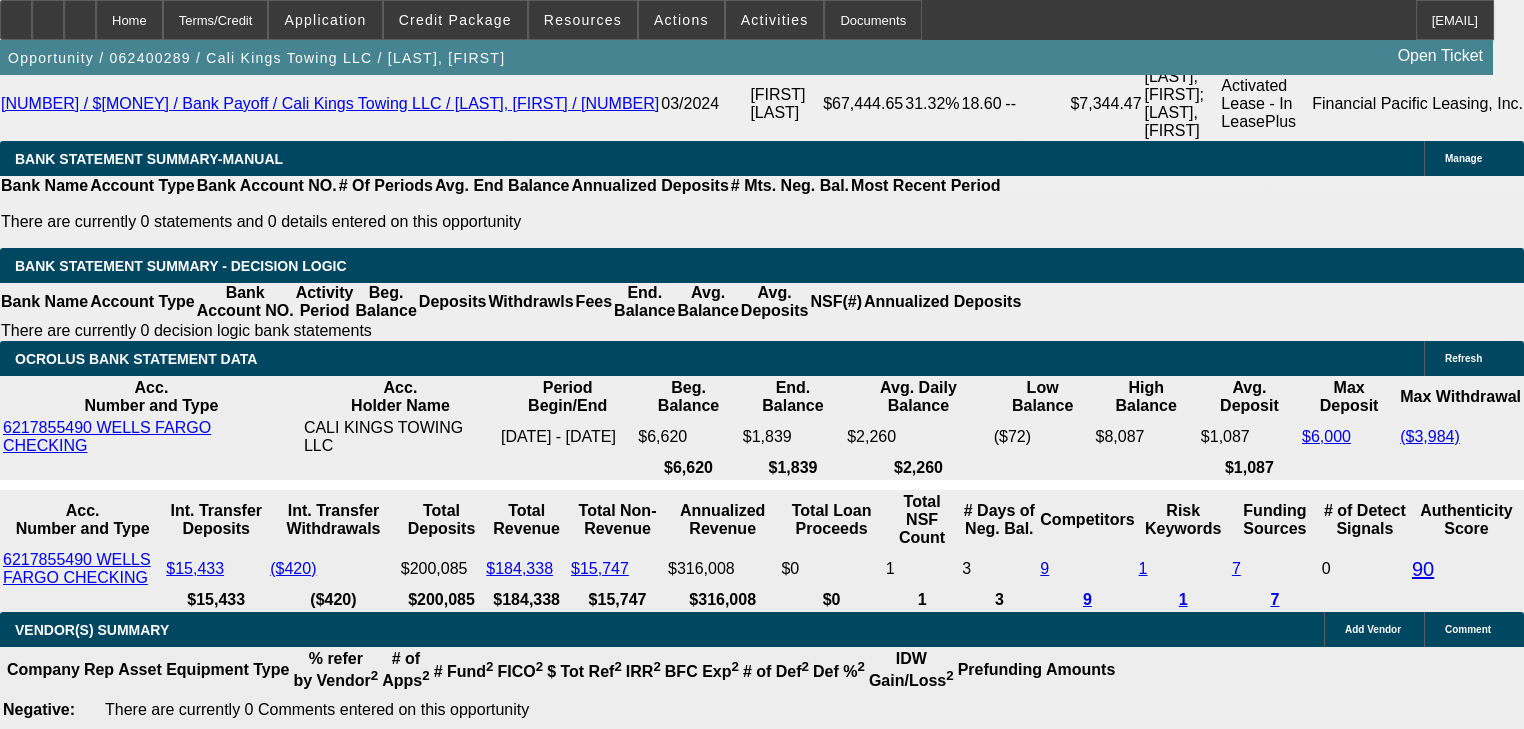 click on "48" at bounding box center [945, 2165] 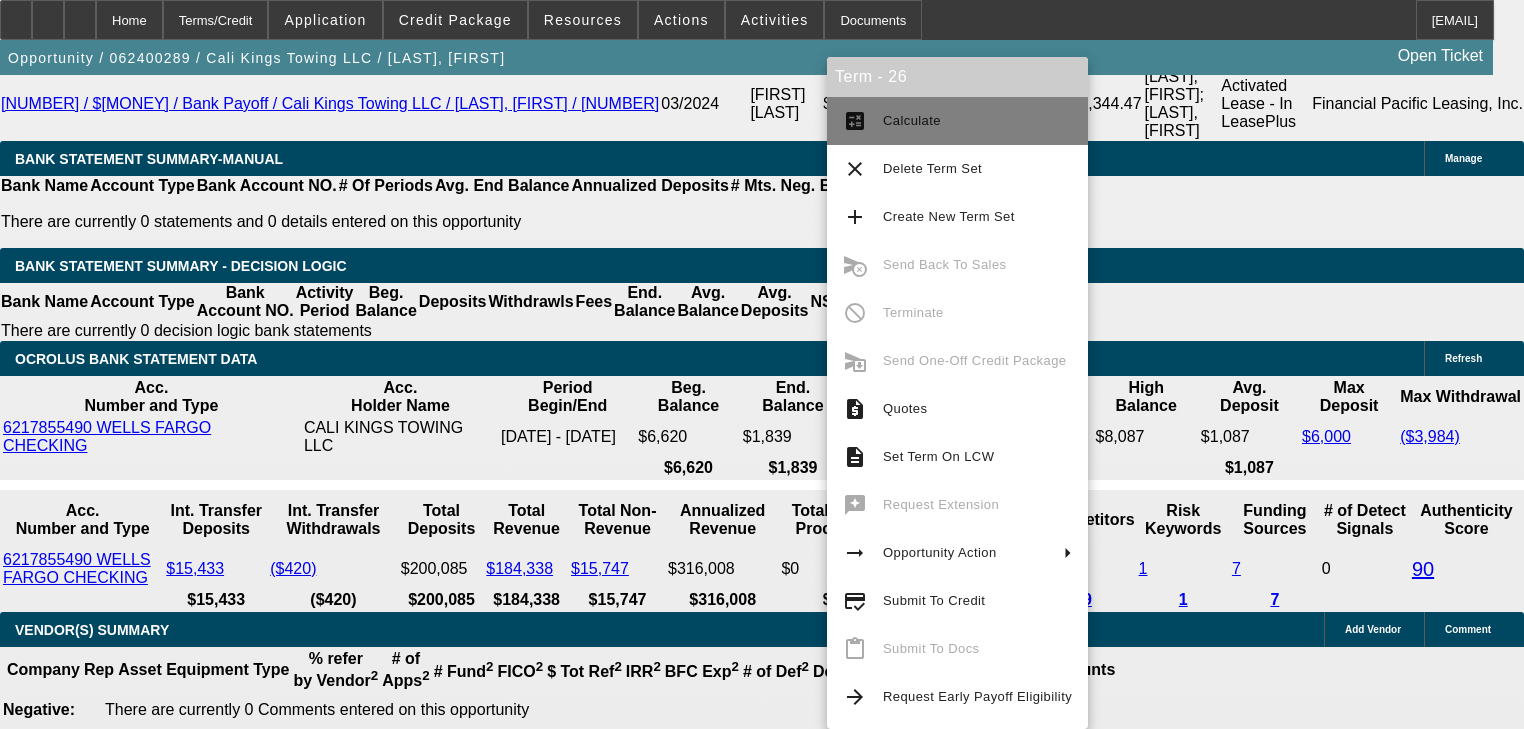 click on "calculate" at bounding box center (855, 121) 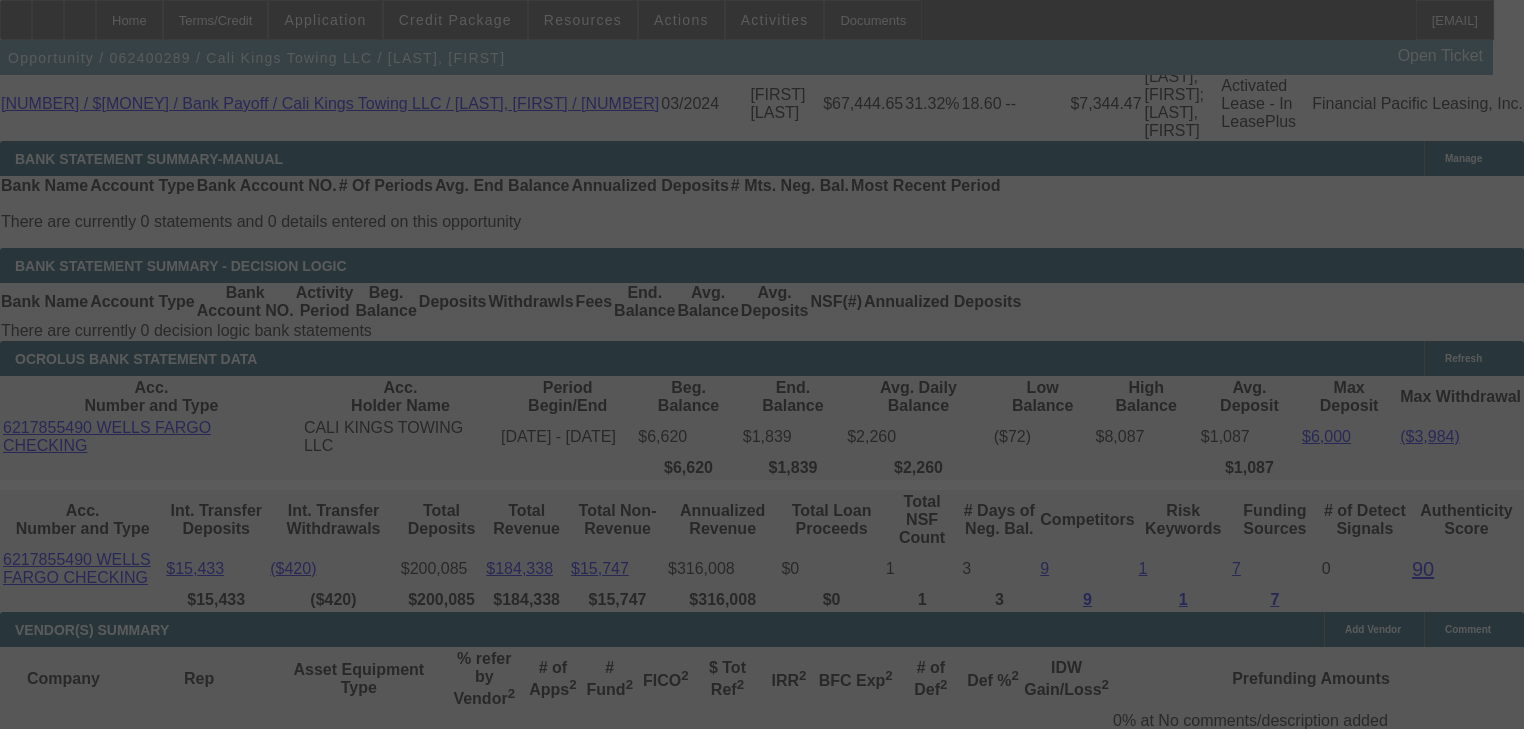 scroll, scrollTop: 3684, scrollLeft: 0, axis: vertical 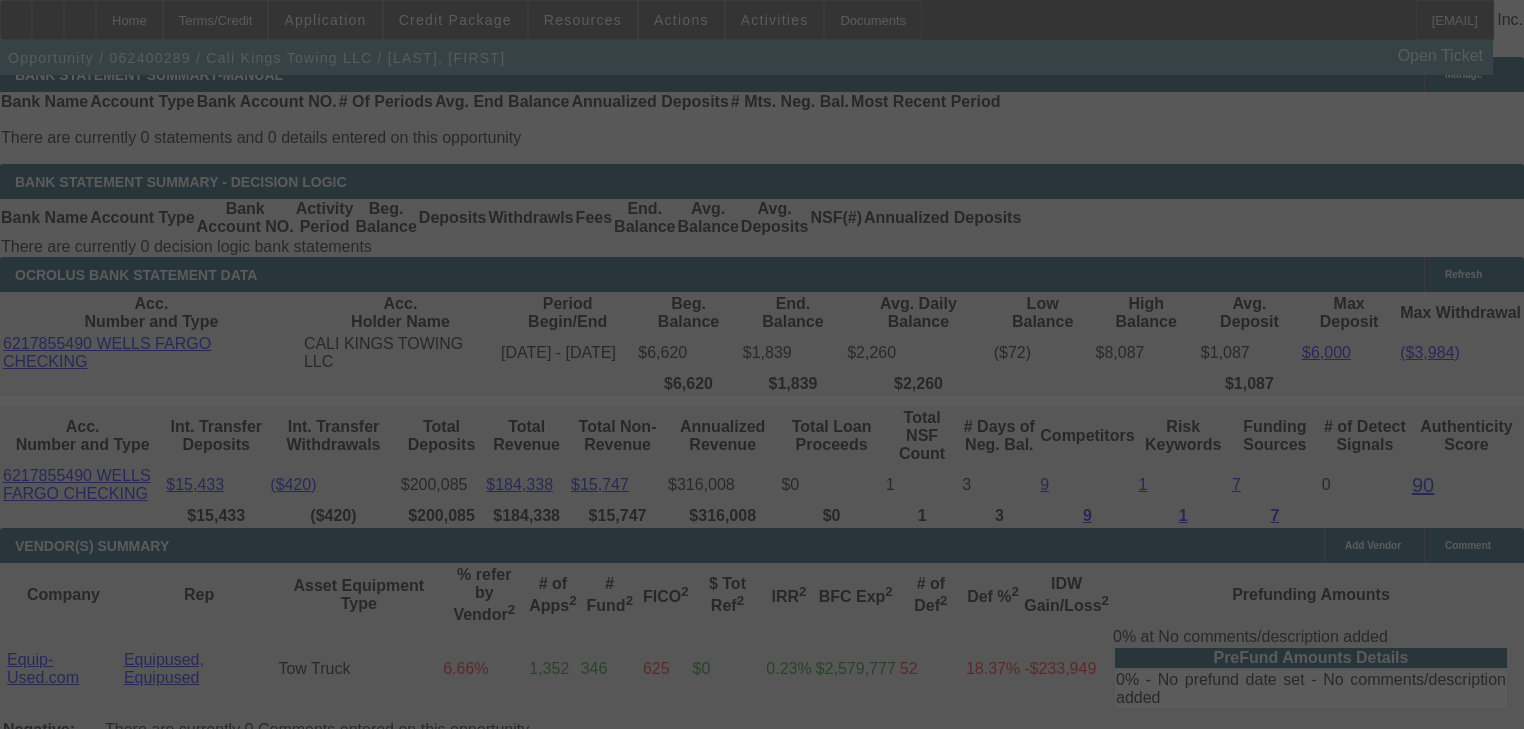 select on "0.2" 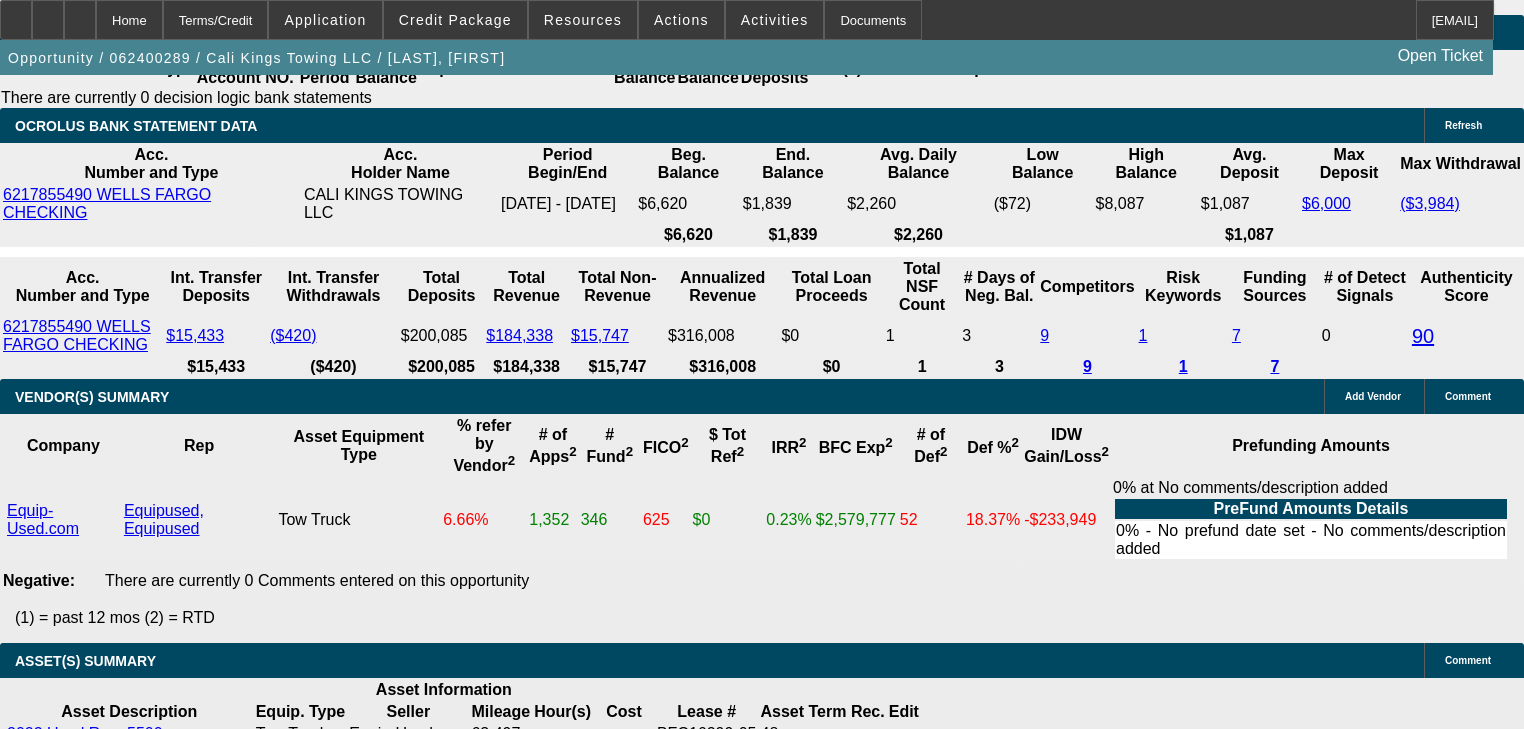 scroll, scrollTop: 3753, scrollLeft: 0, axis: vertical 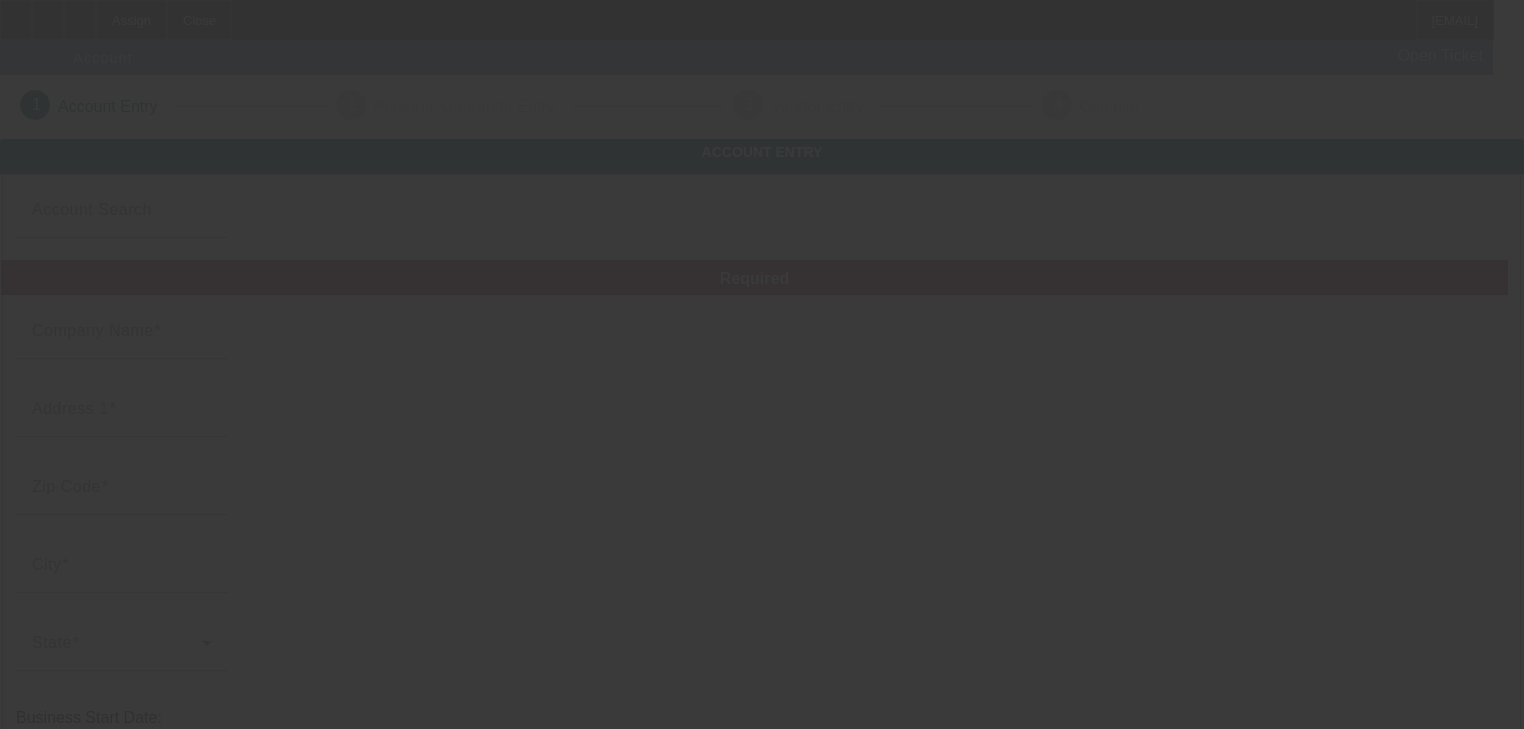 type on "DAGS Sports Academy" 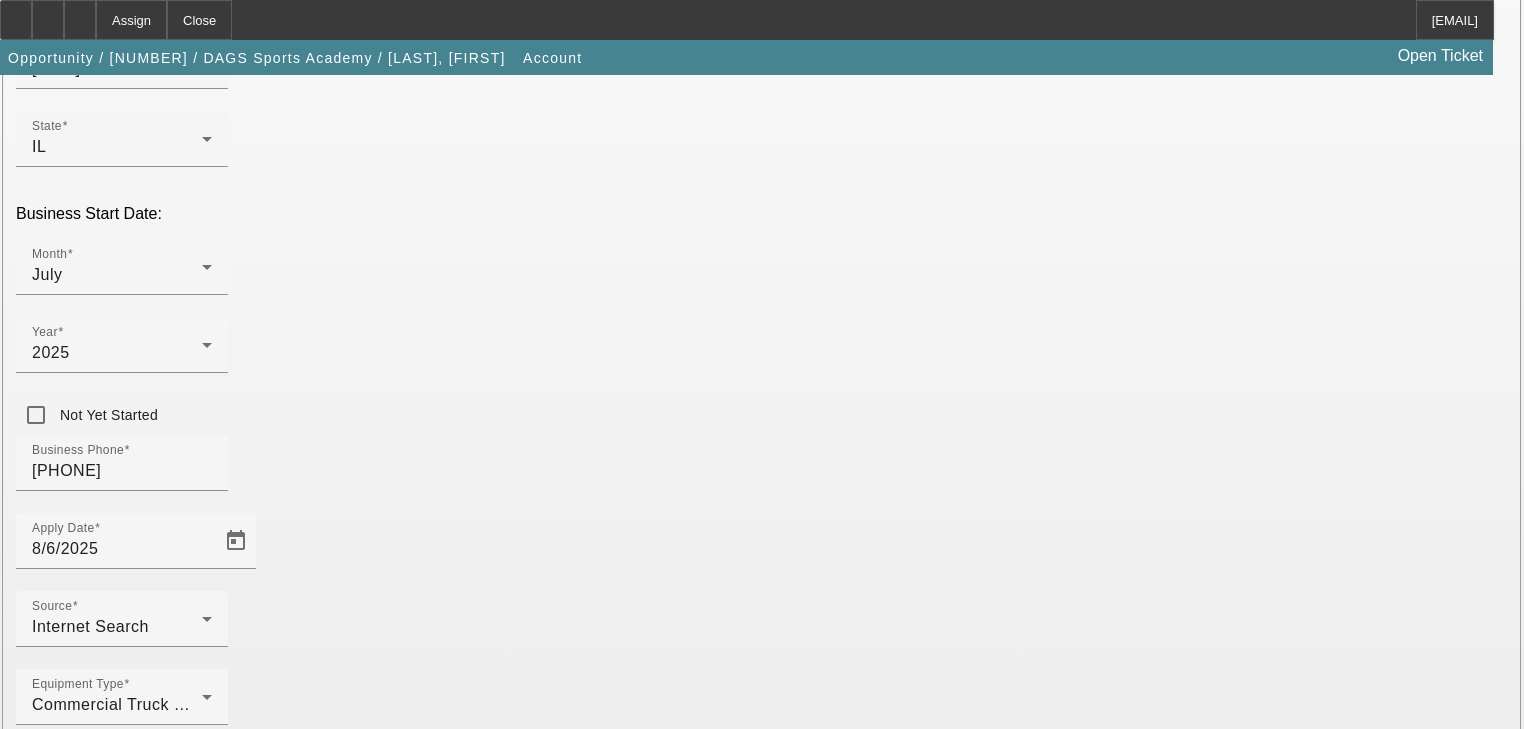 scroll, scrollTop: 544, scrollLeft: 0, axis: vertical 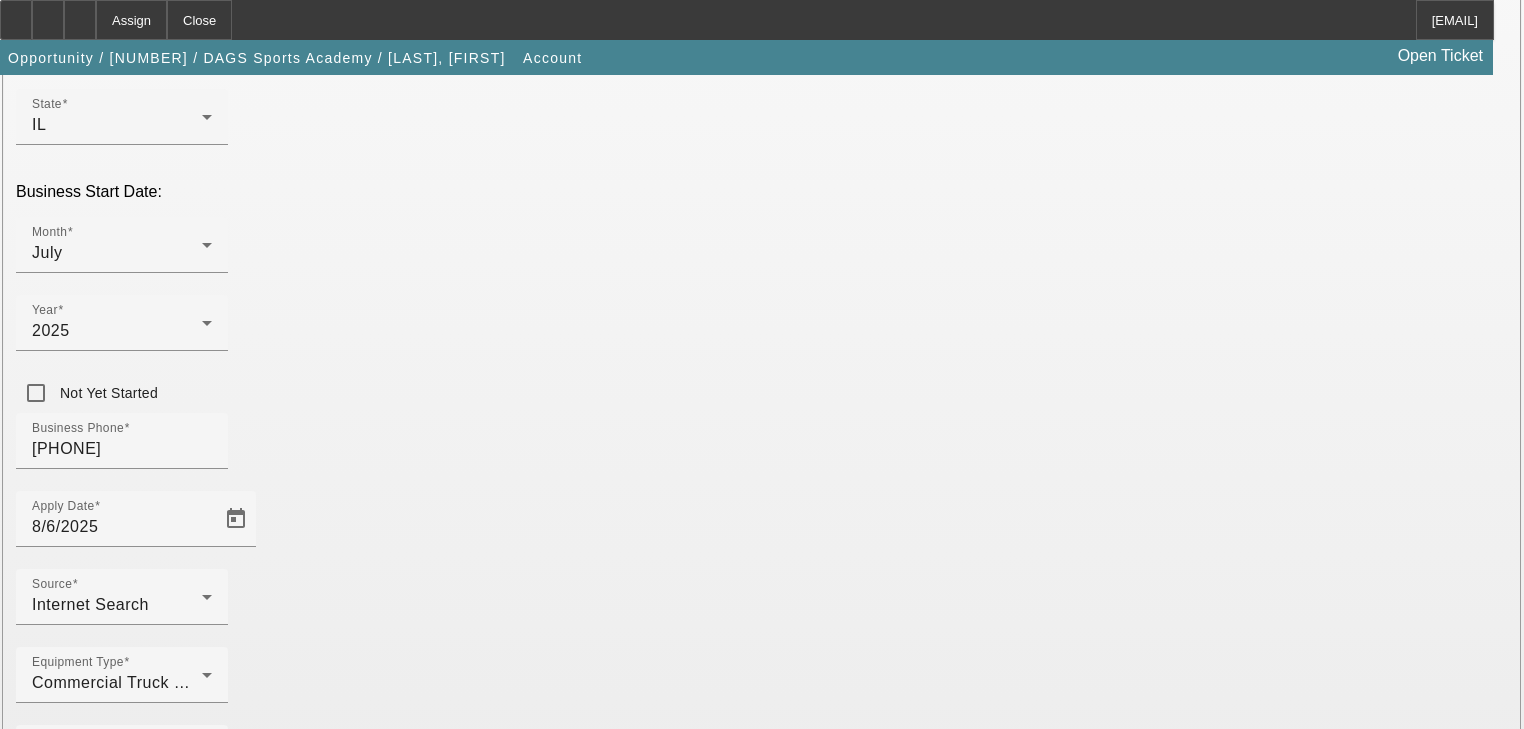 click on "Submit" at bounding box center (28, 2002) 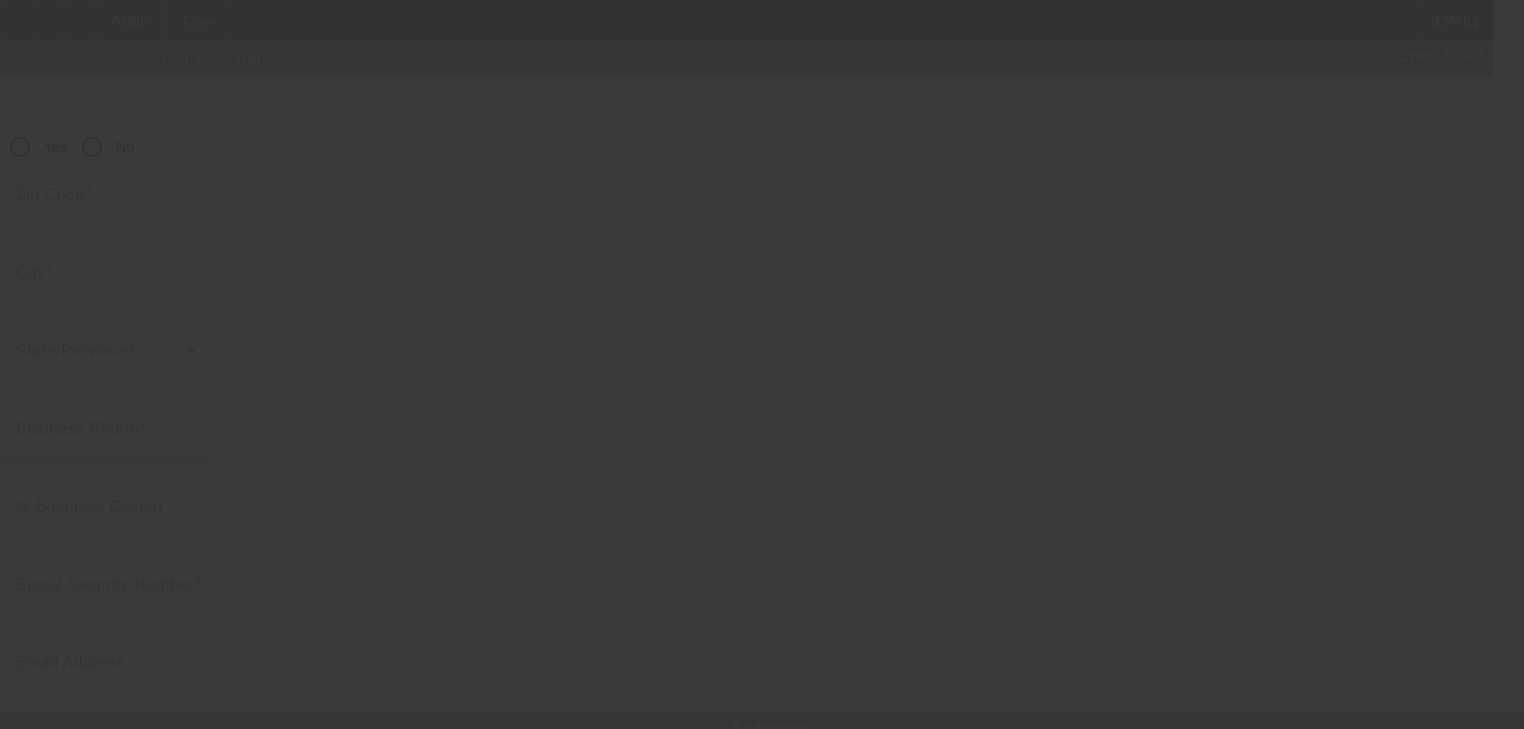 scroll, scrollTop: 0, scrollLeft: 0, axis: both 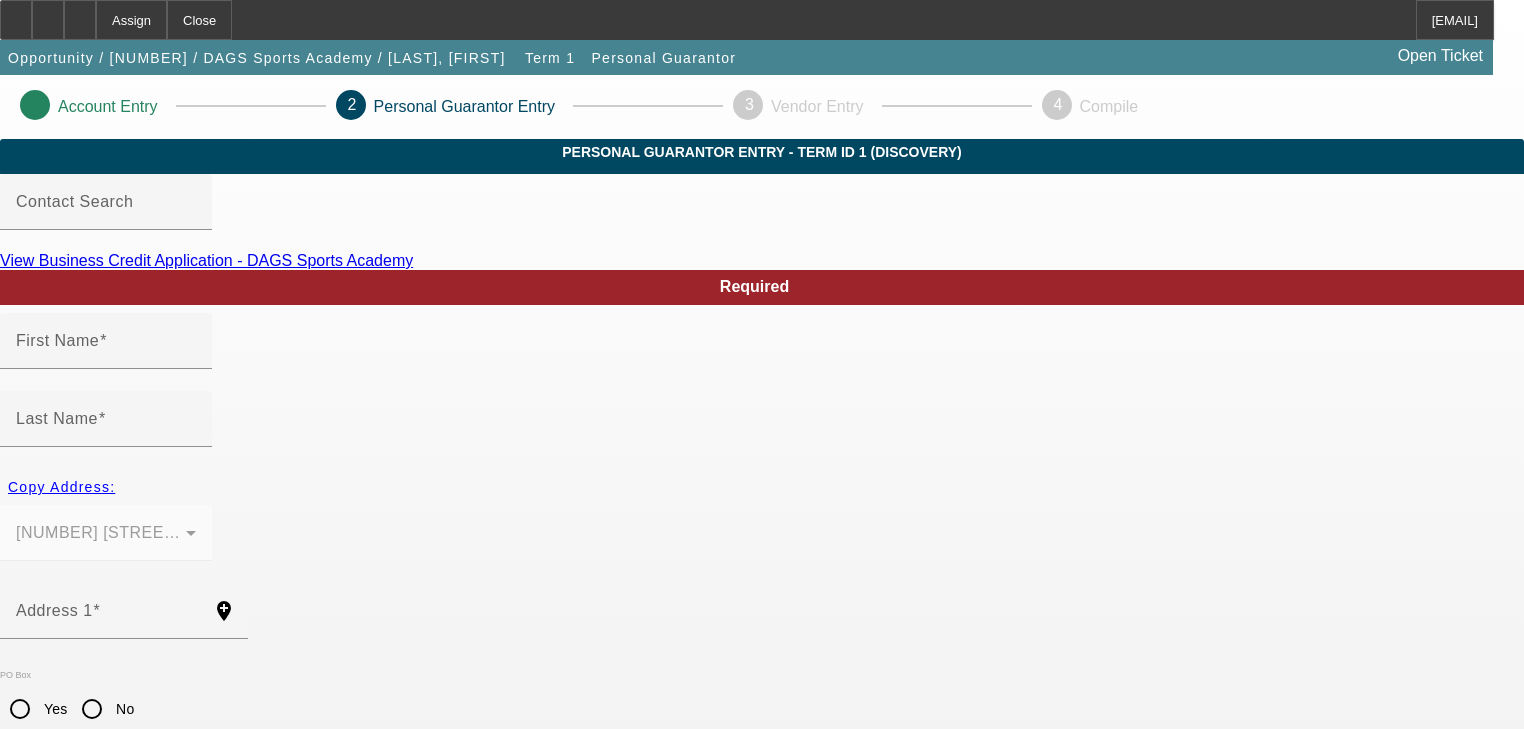 type on "[FIRST]" 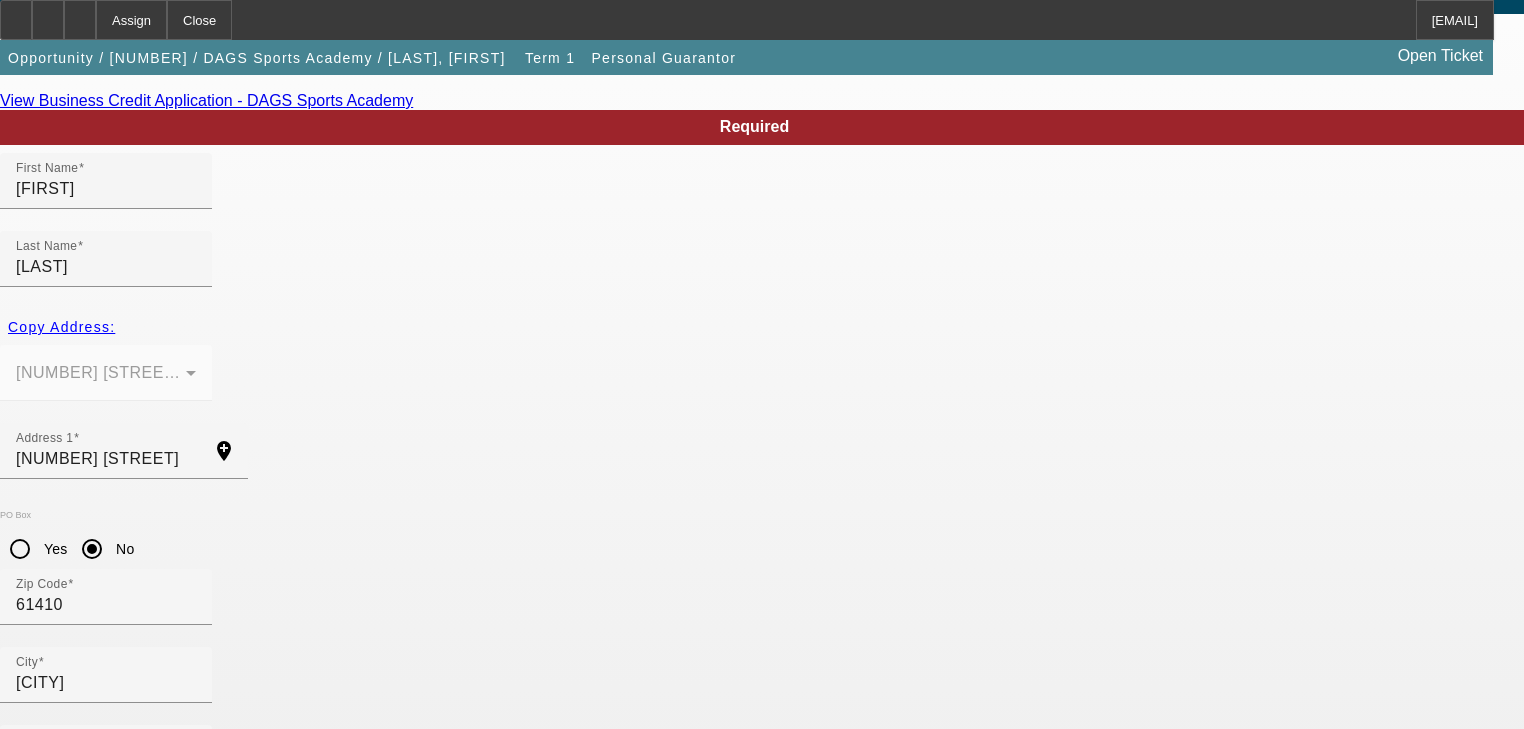 scroll, scrollTop: 240, scrollLeft: 0, axis: vertical 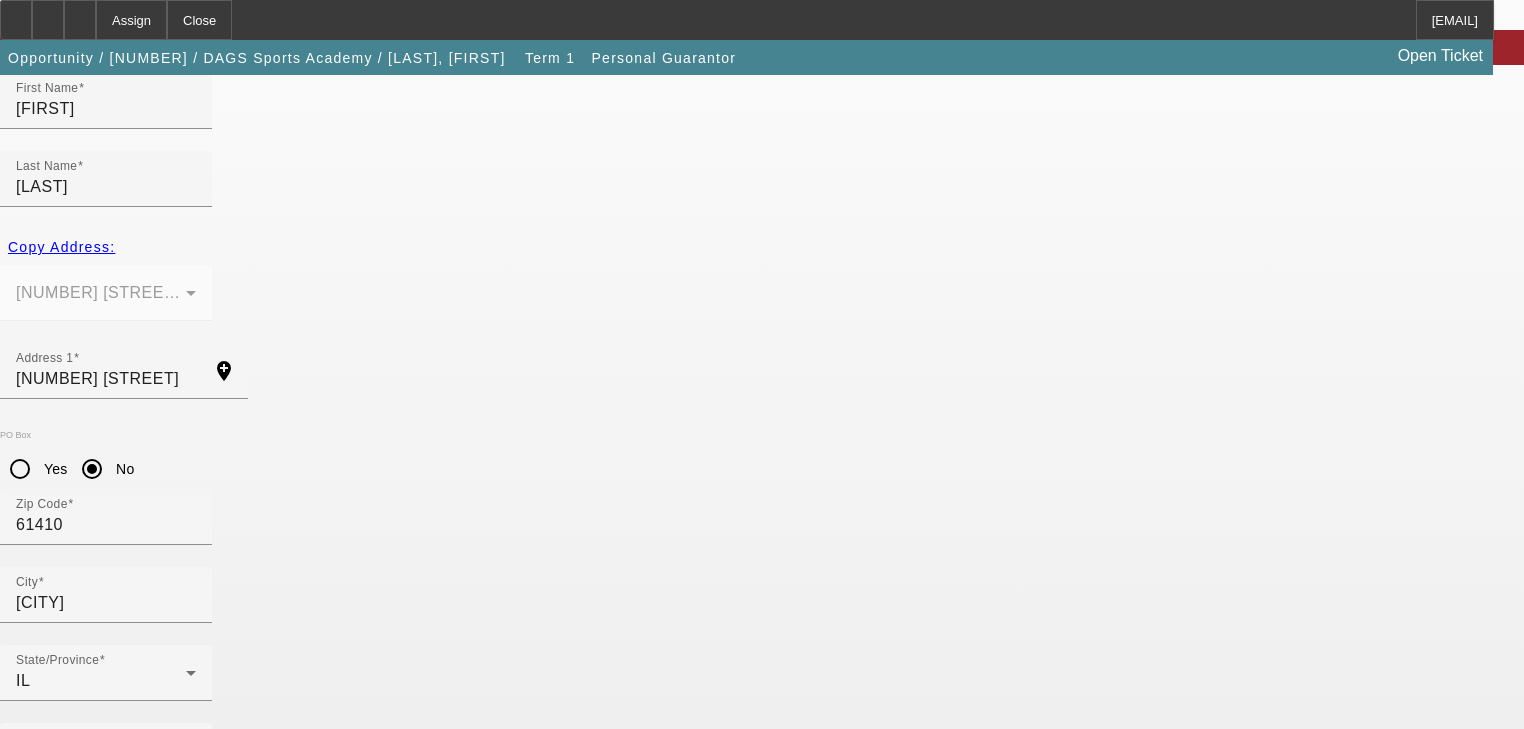click on "Submit" at bounding box center [28, 1868] 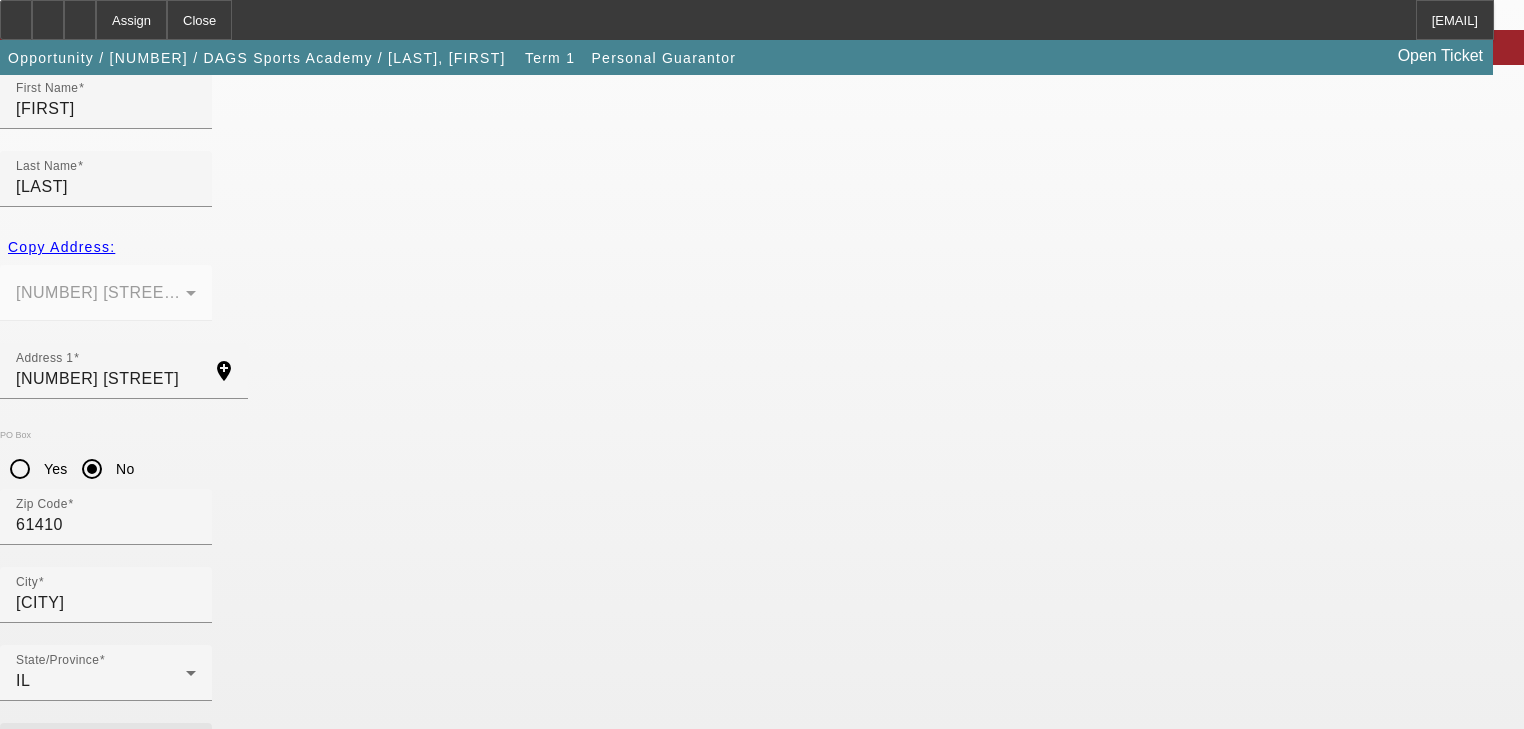 click on "Business Phone" at bounding box center [106, 759] 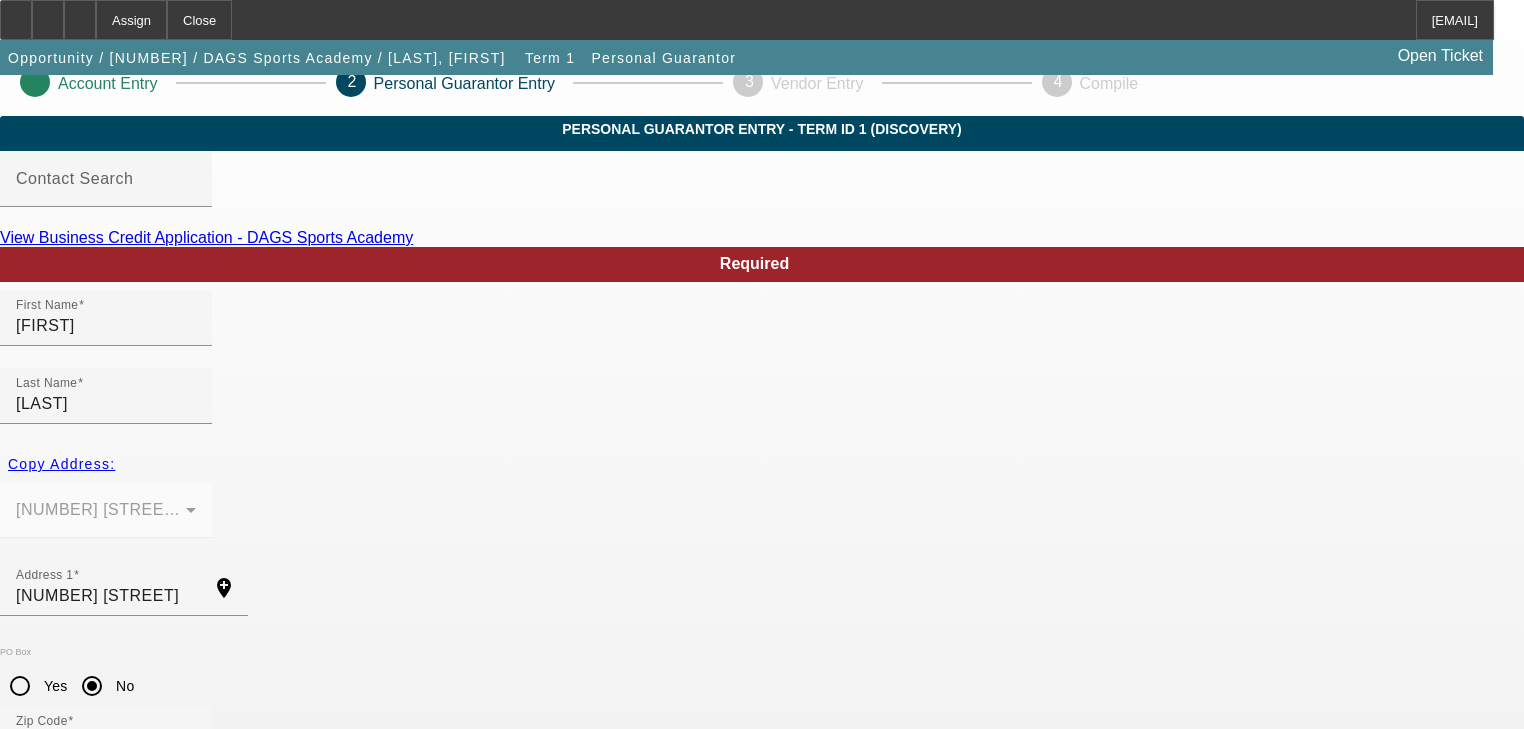 scroll, scrollTop: 0, scrollLeft: 0, axis: both 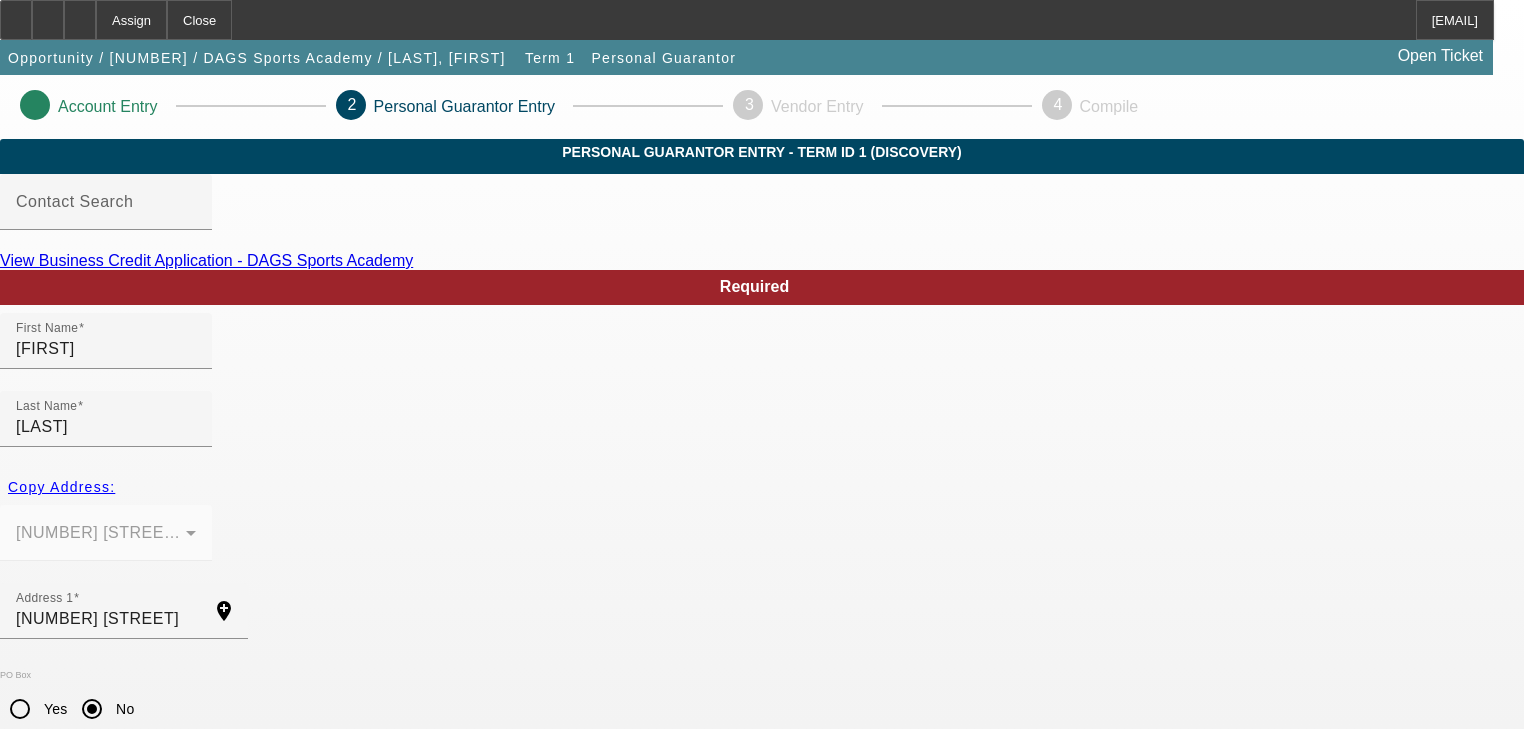 click on "View Business Credit Application - DAGS Sports Academy" at bounding box center [206, 260] 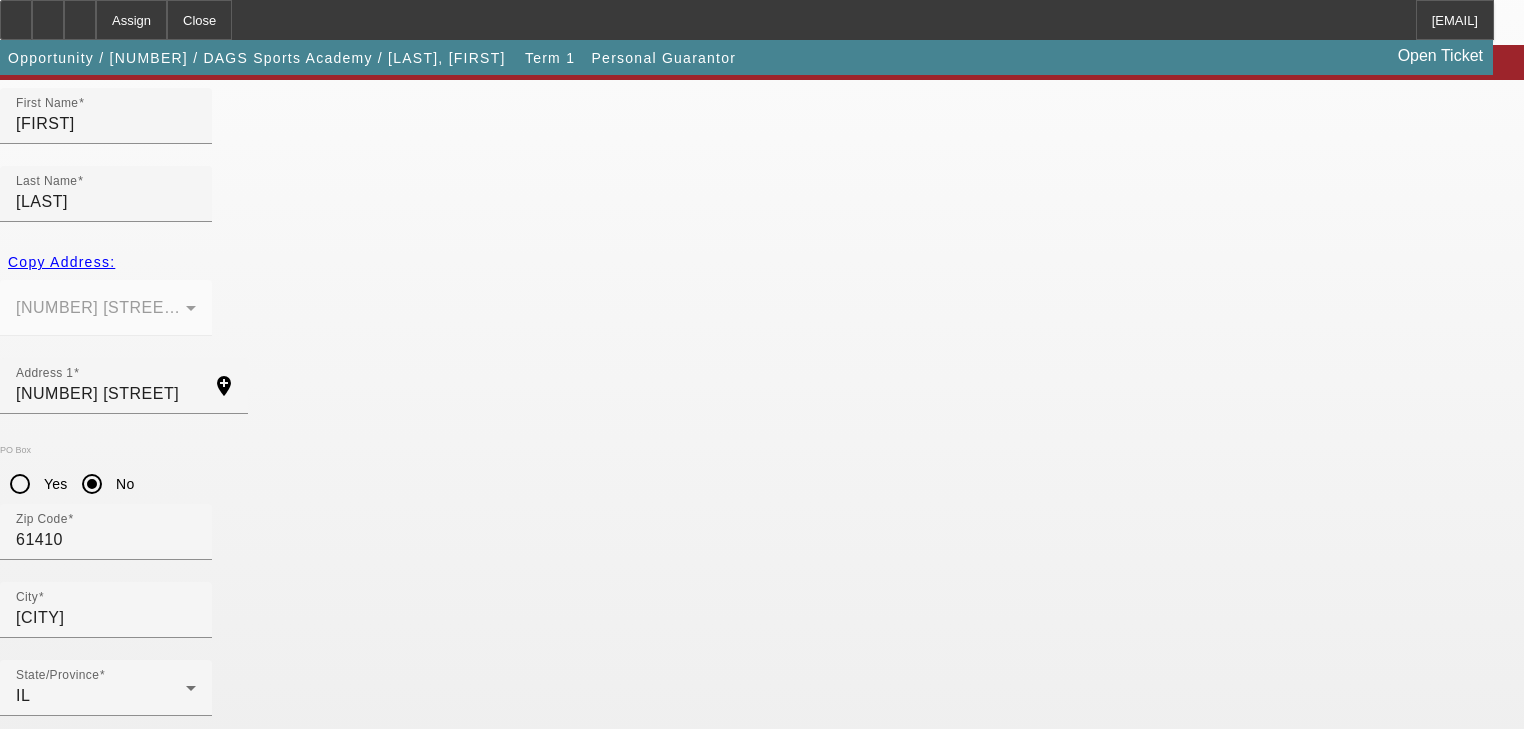 scroll, scrollTop: 244, scrollLeft: 0, axis: vertical 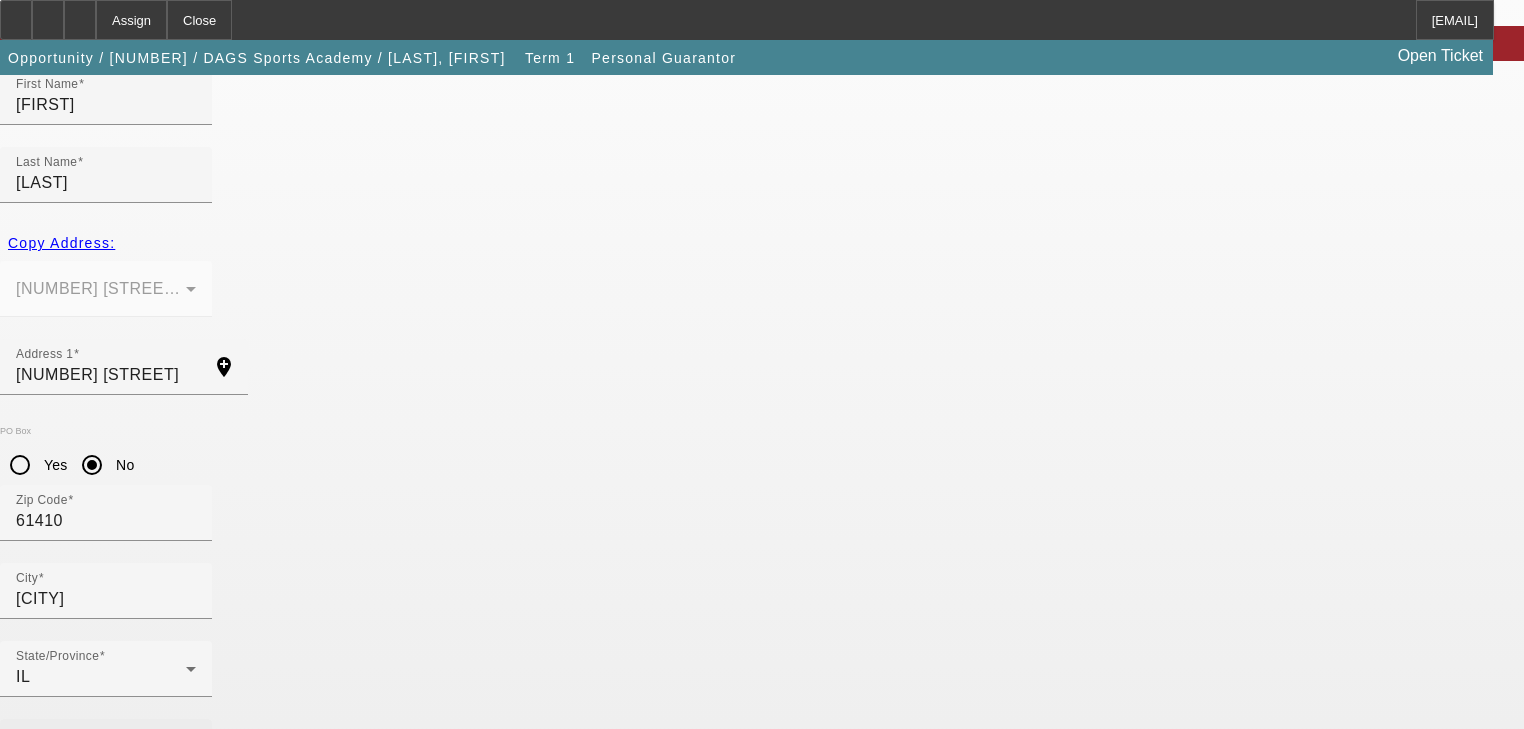 click on "Business Phone" at bounding box center (106, 755) 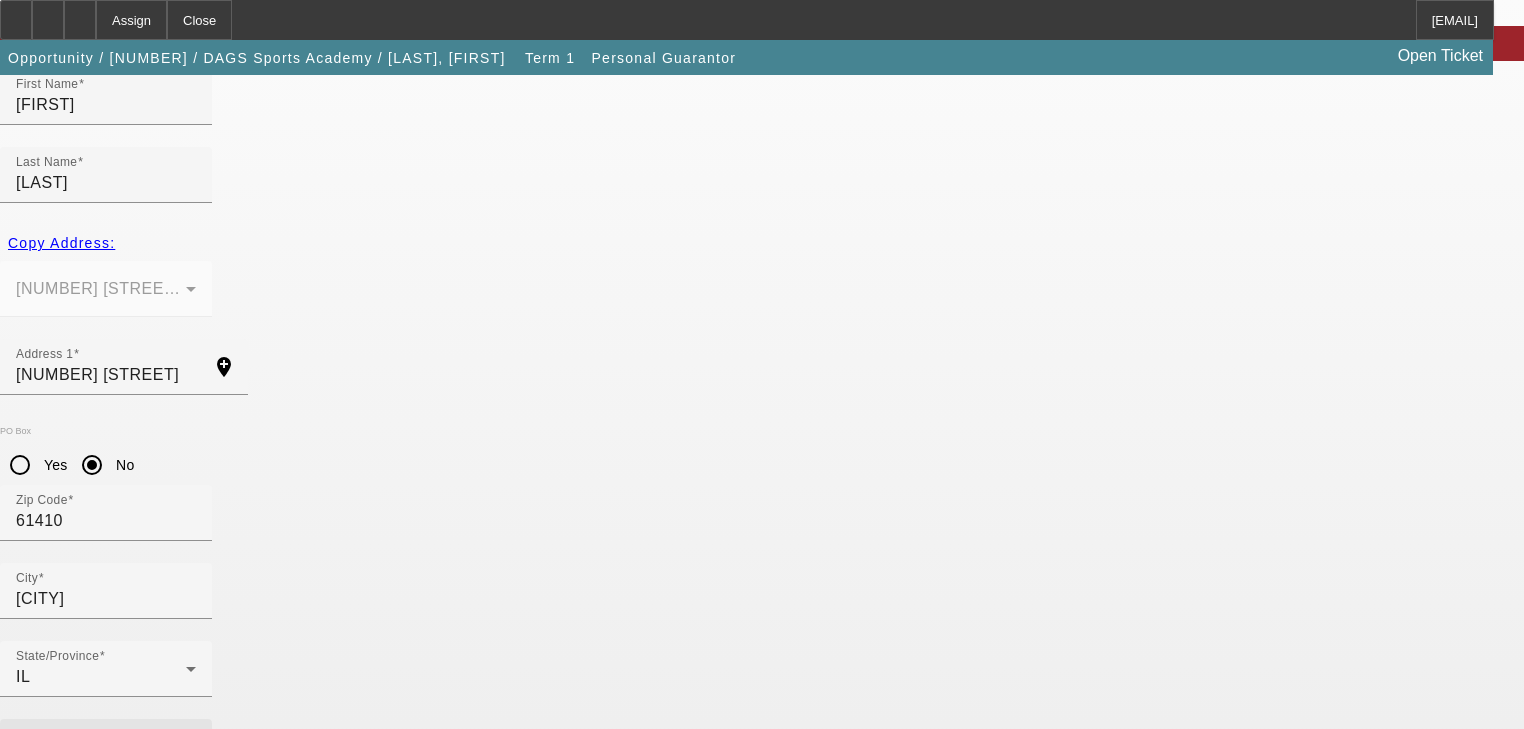 paste on "(309) 351-6232" 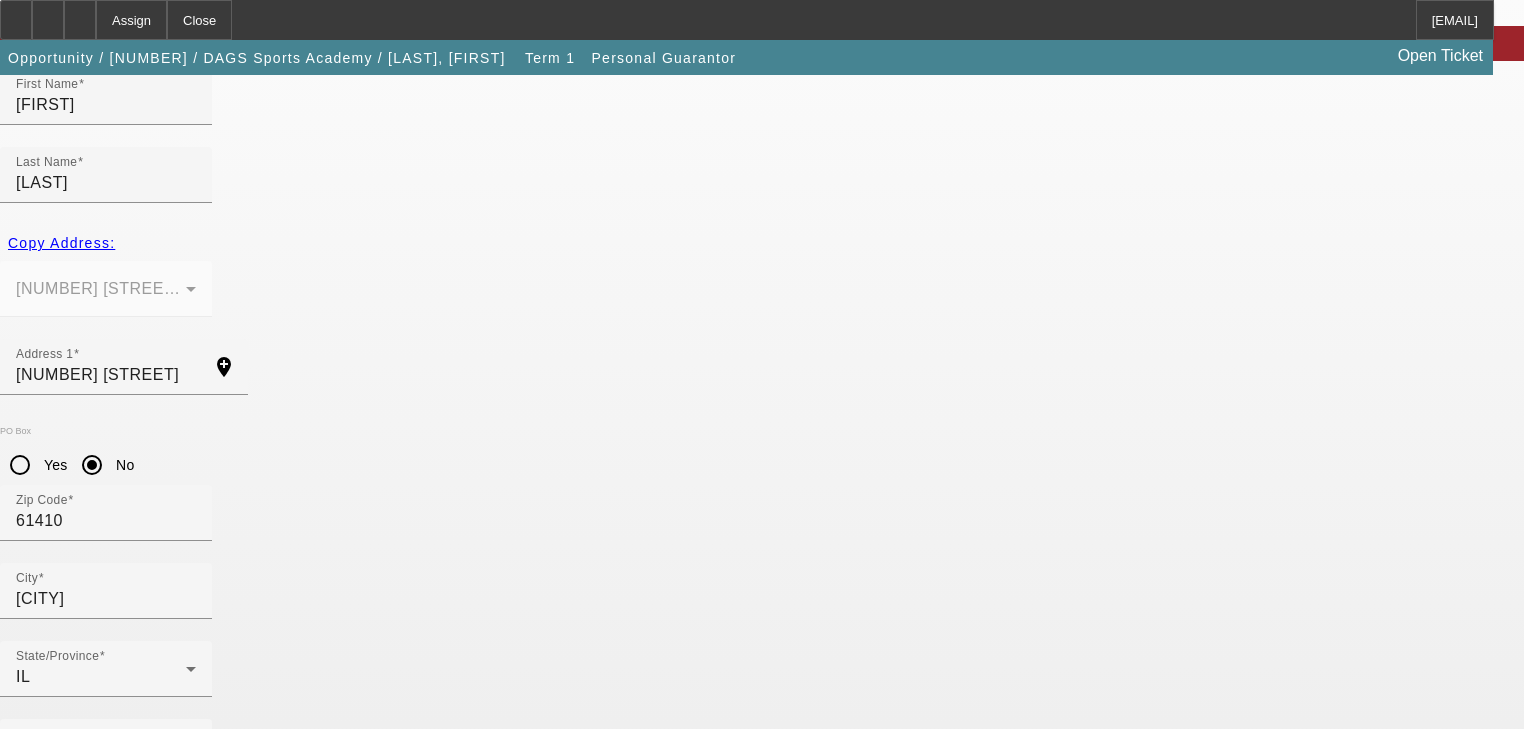 click on "Submit" at bounding box center (28, 1864) 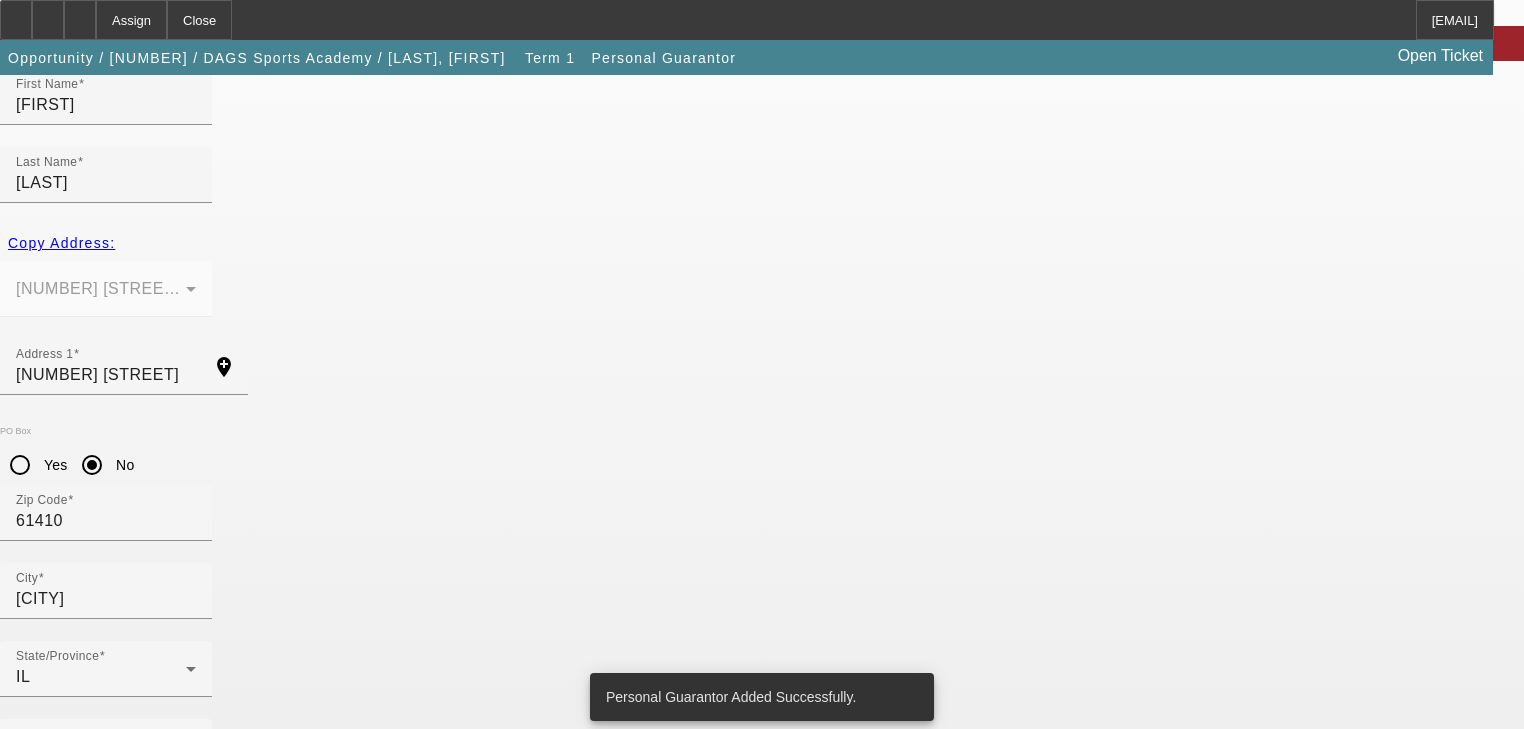 scroll, scrollTop: 0, scrollLeft: 0, axis: both 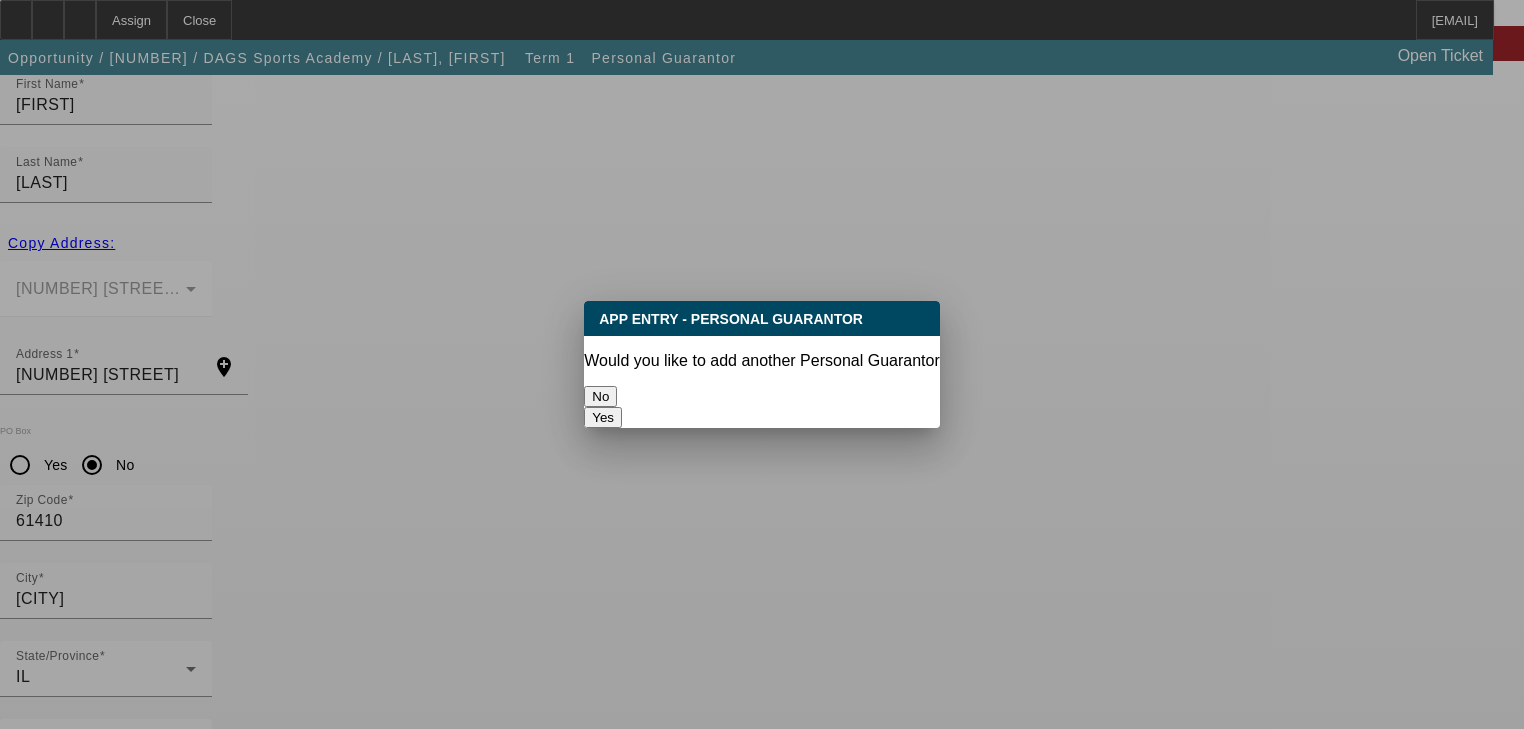 click on "No" at bounding box center (600, 396) 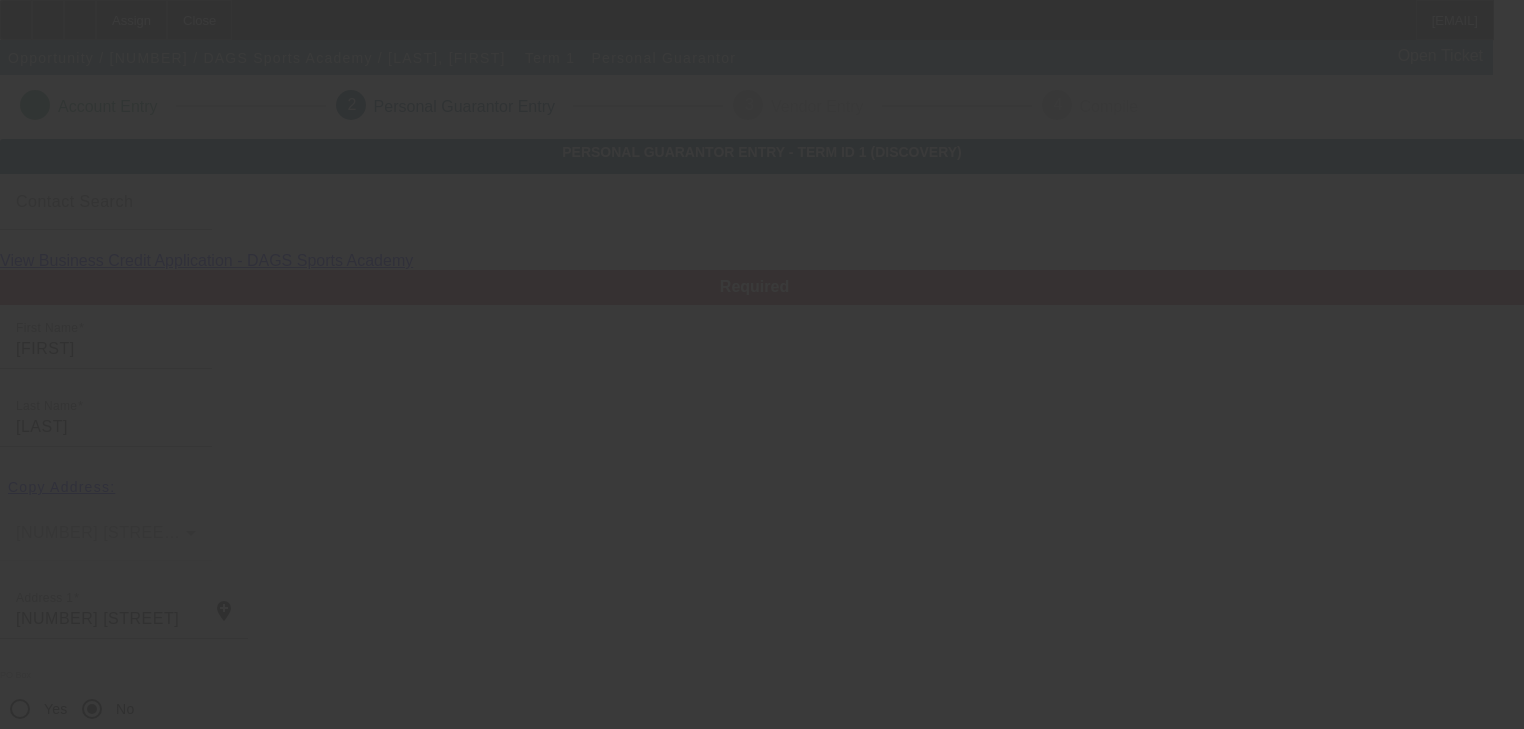 scroll, scrollTop: 244, scrollLeft: 0, axis: vertical 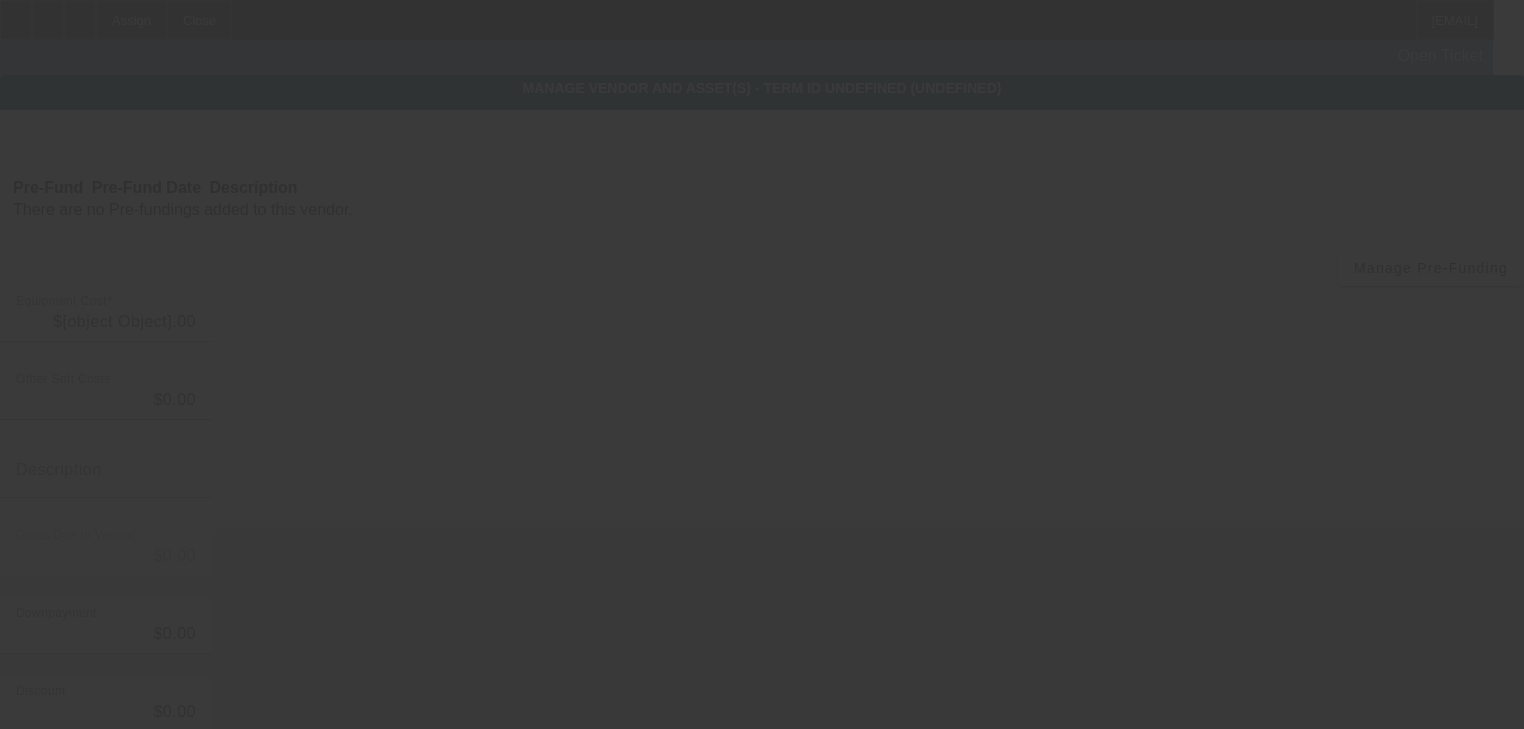 type on "$30,000.00" 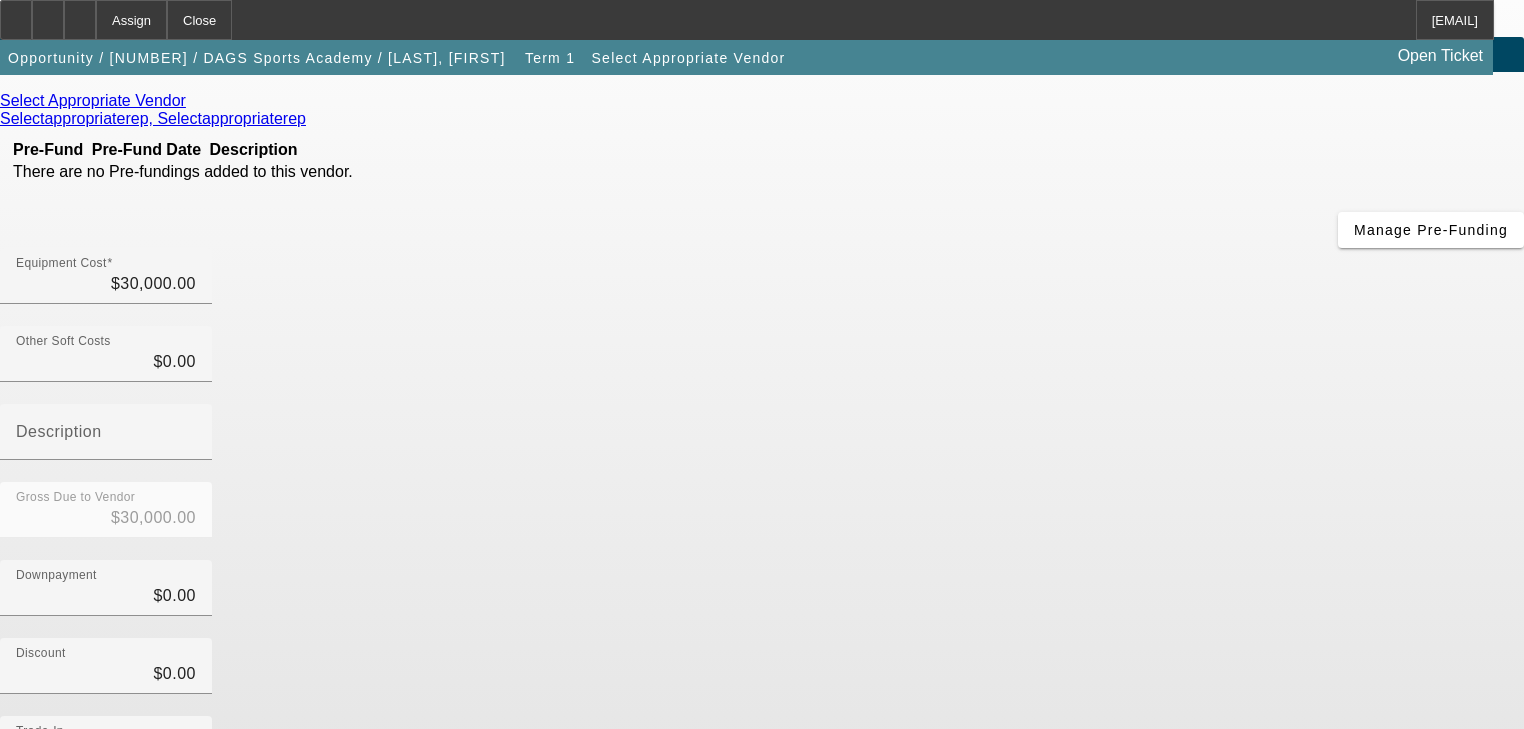 scroll, scrollTop: 286, scrollLeft: 0, axis: vertical 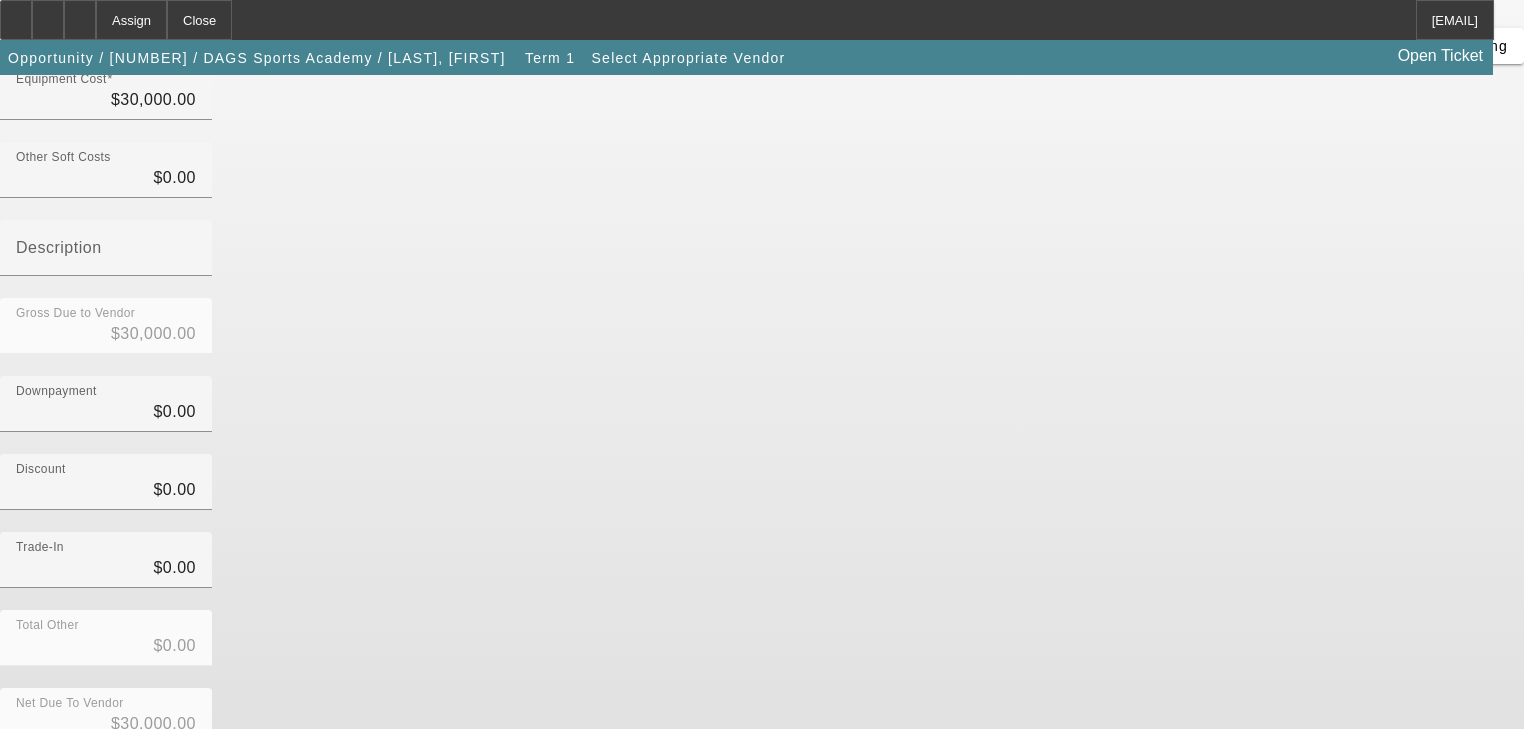 click on "Submit" at bounding box center [28, 776] 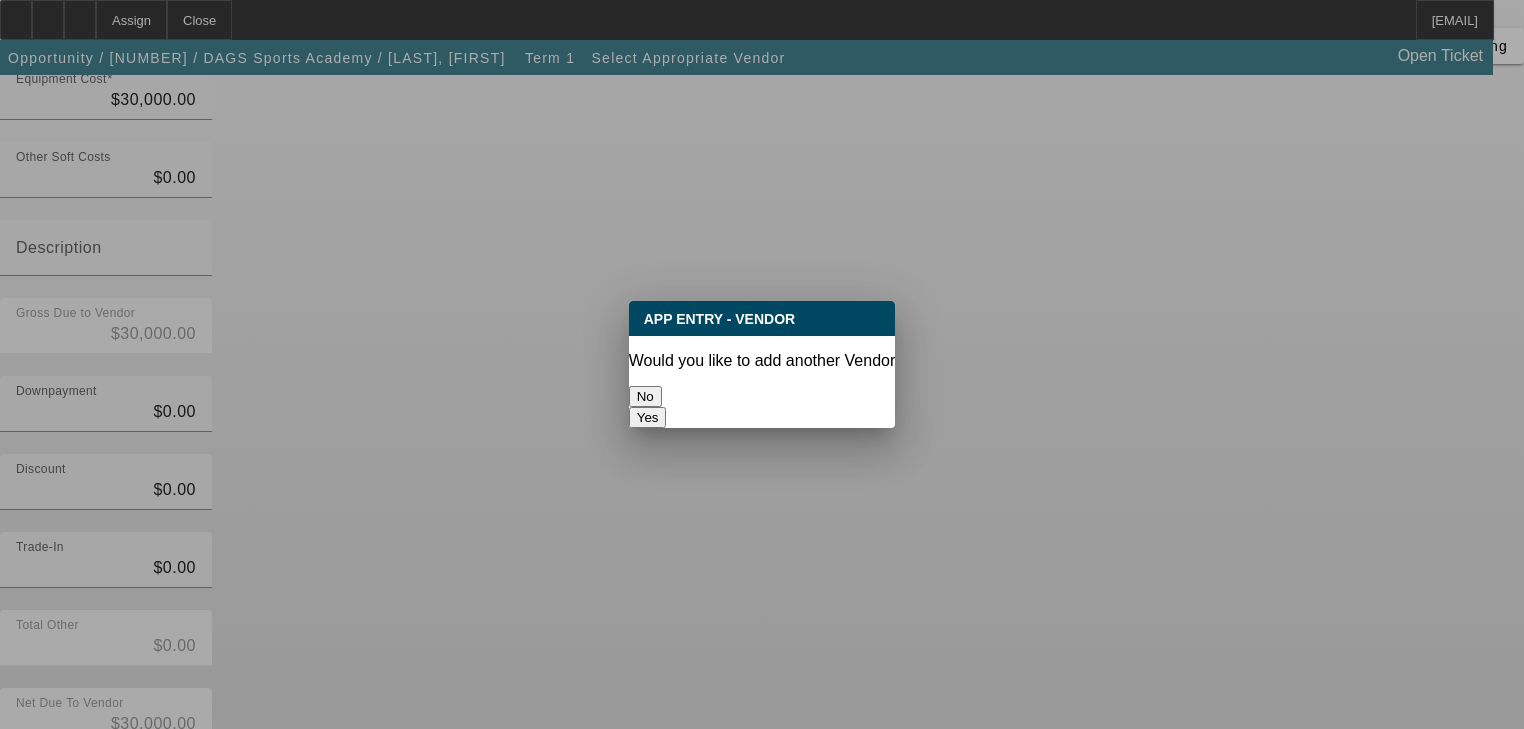 scroll, scrollTop: 0, scrollLeft: 0, axis: both 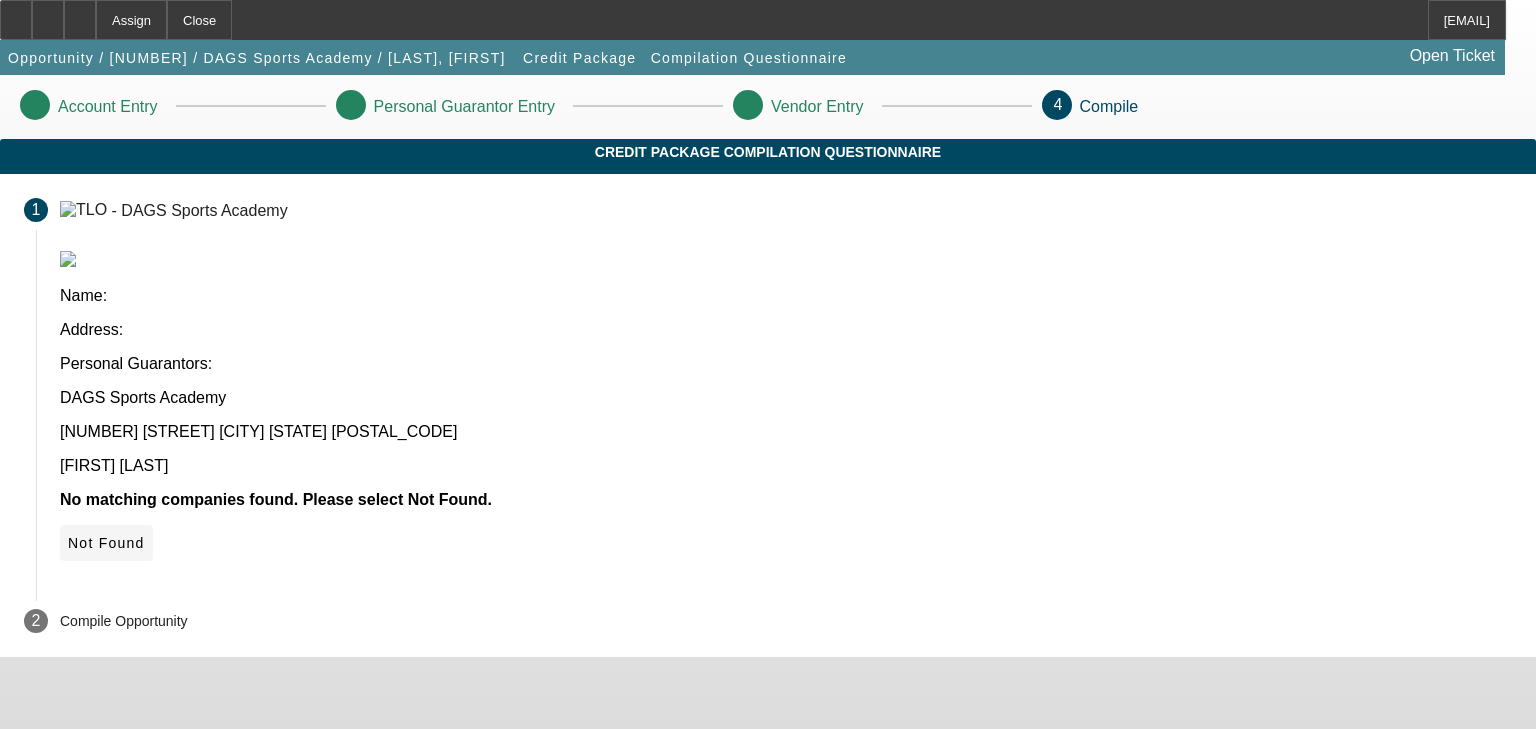 click on "Not Found" at bounding box center [106, 543] 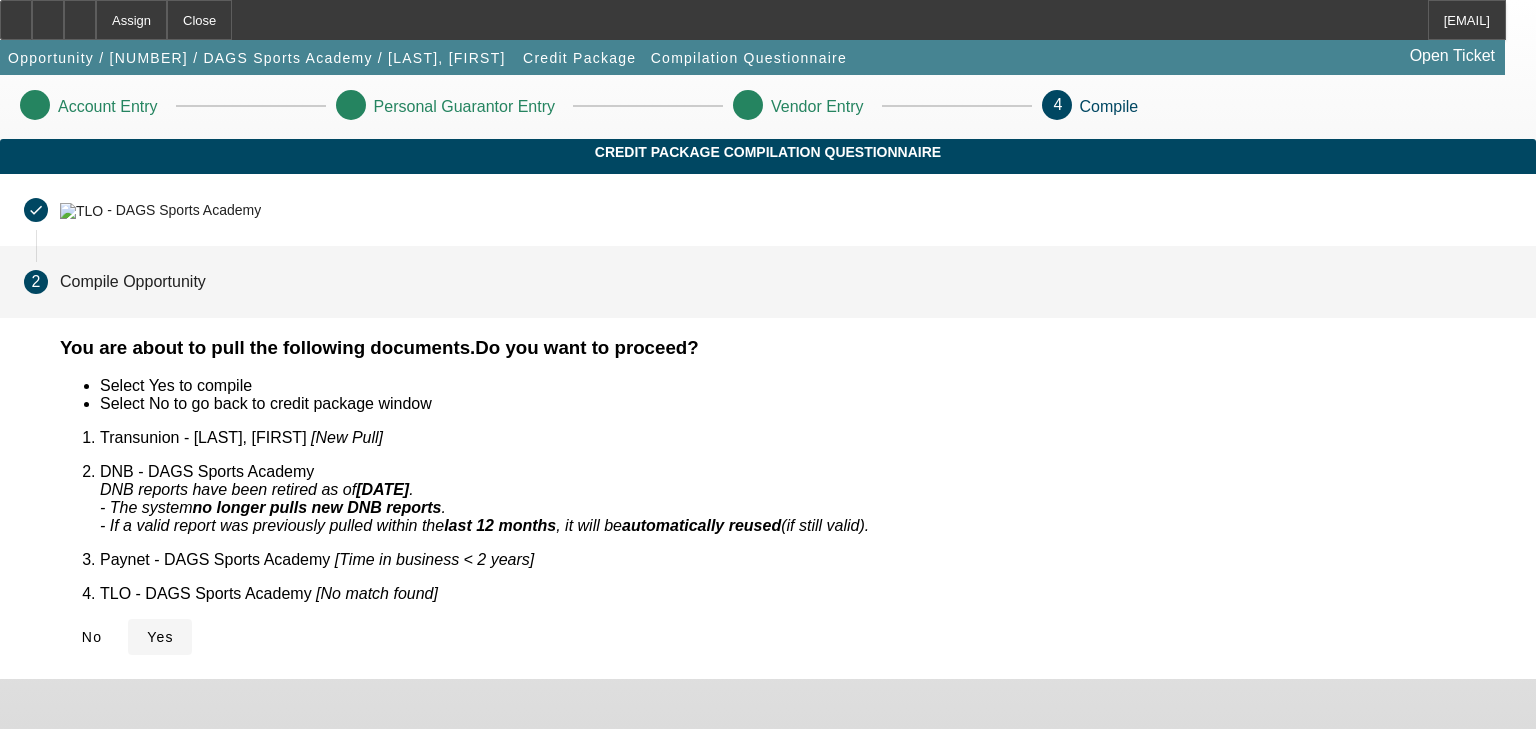 click on "Yes" at bounding box center [160, 637] 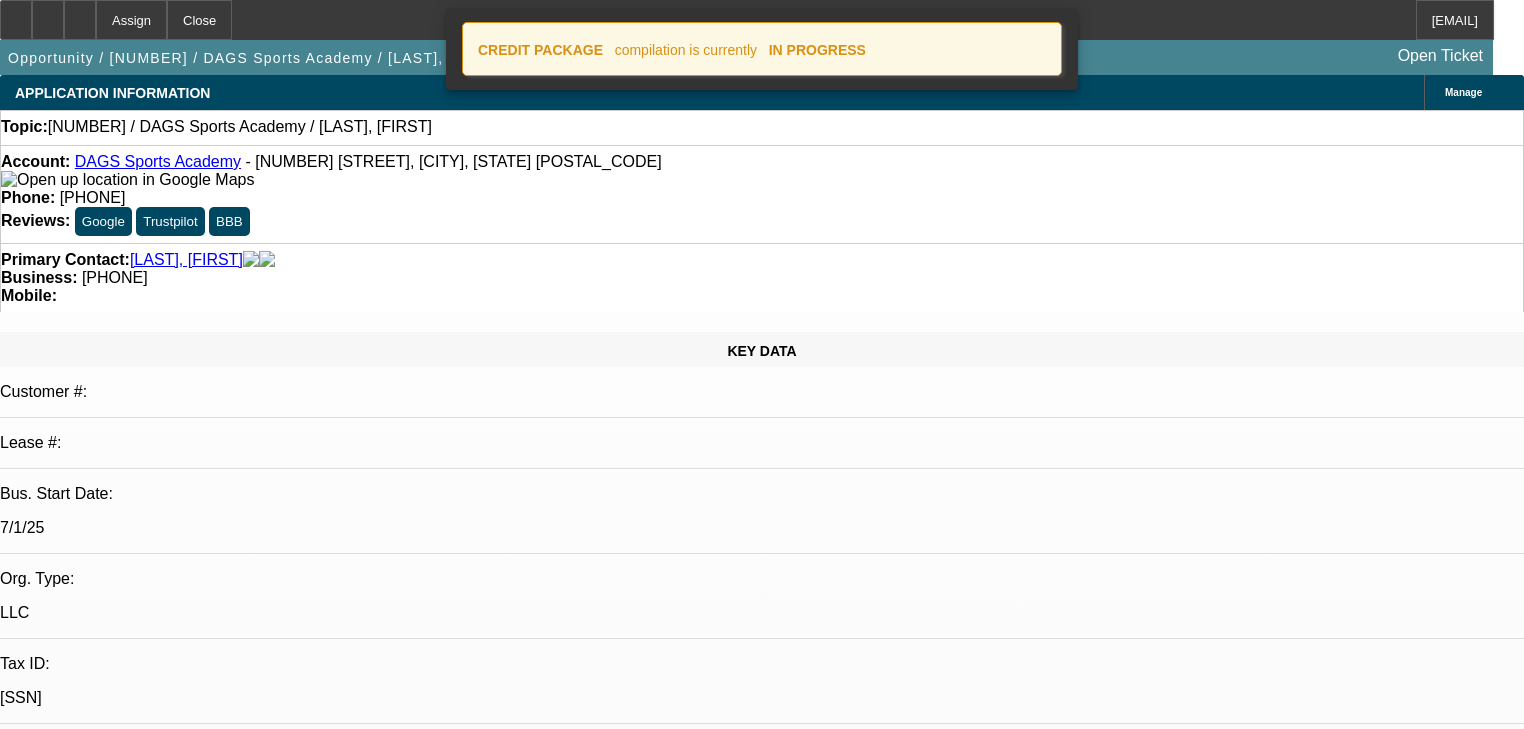 select on "0" 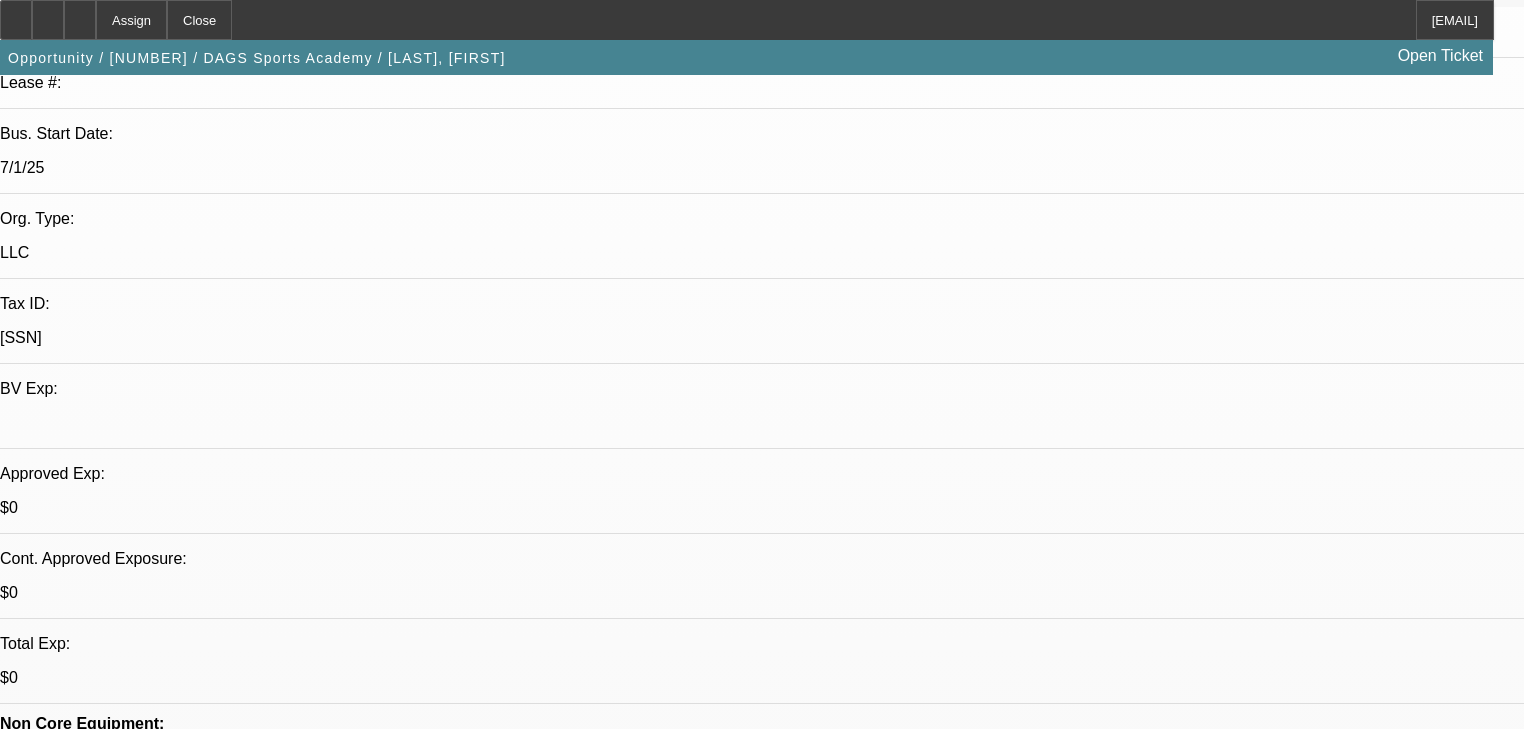 scroll, scrollTop: 400, scrollLeft: 0, axis: vertical 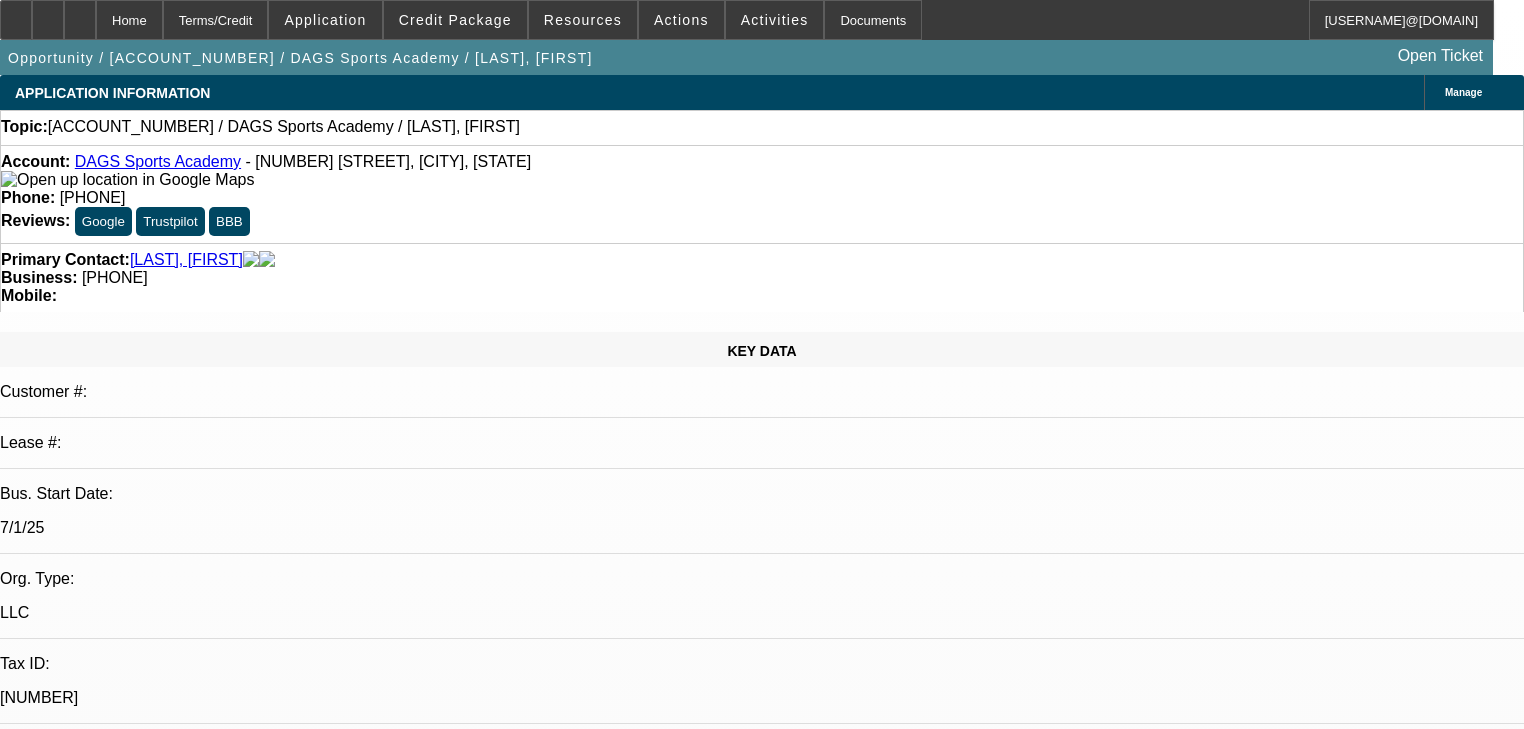select on "0" 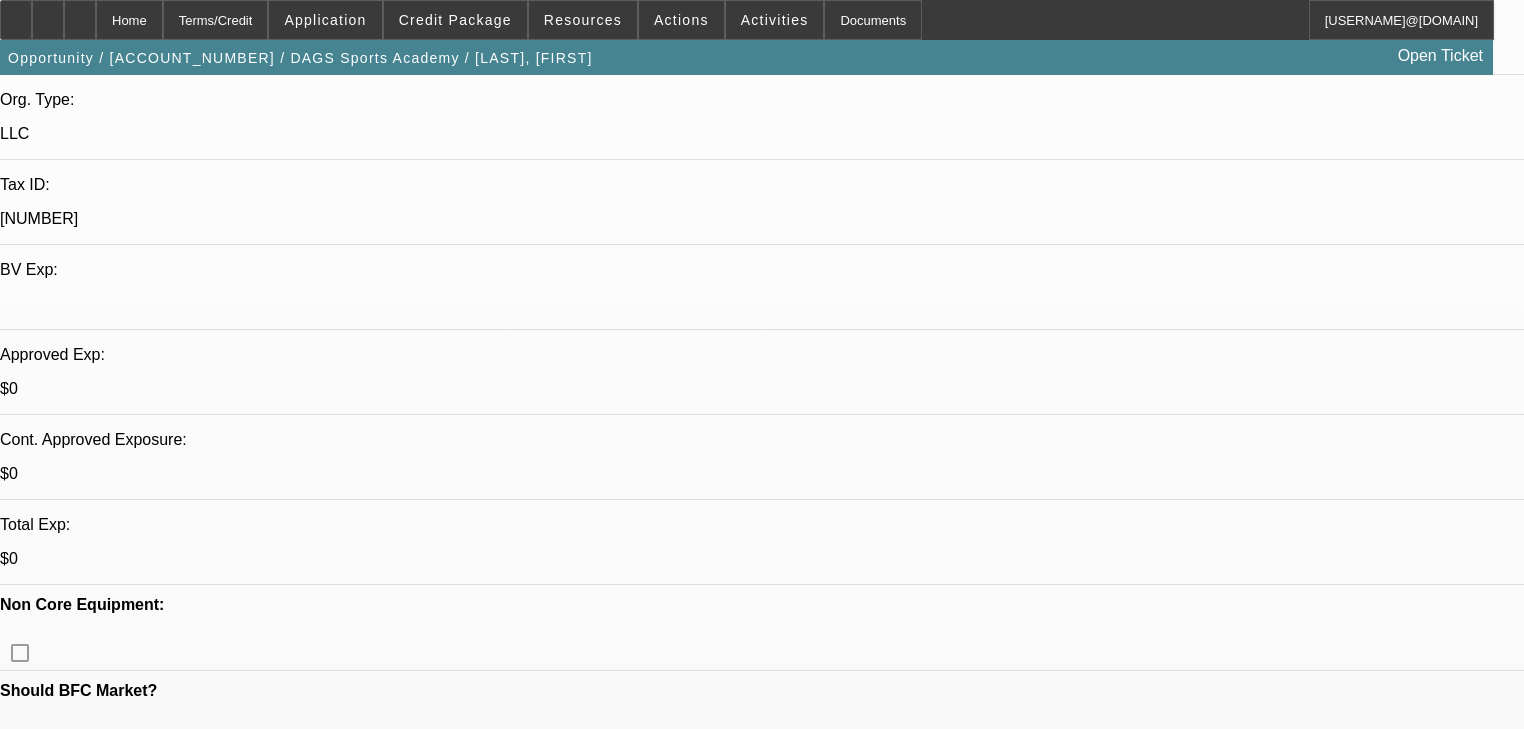 scroll, scrollTop: 480, scrollLeft: 0, axis: vertical 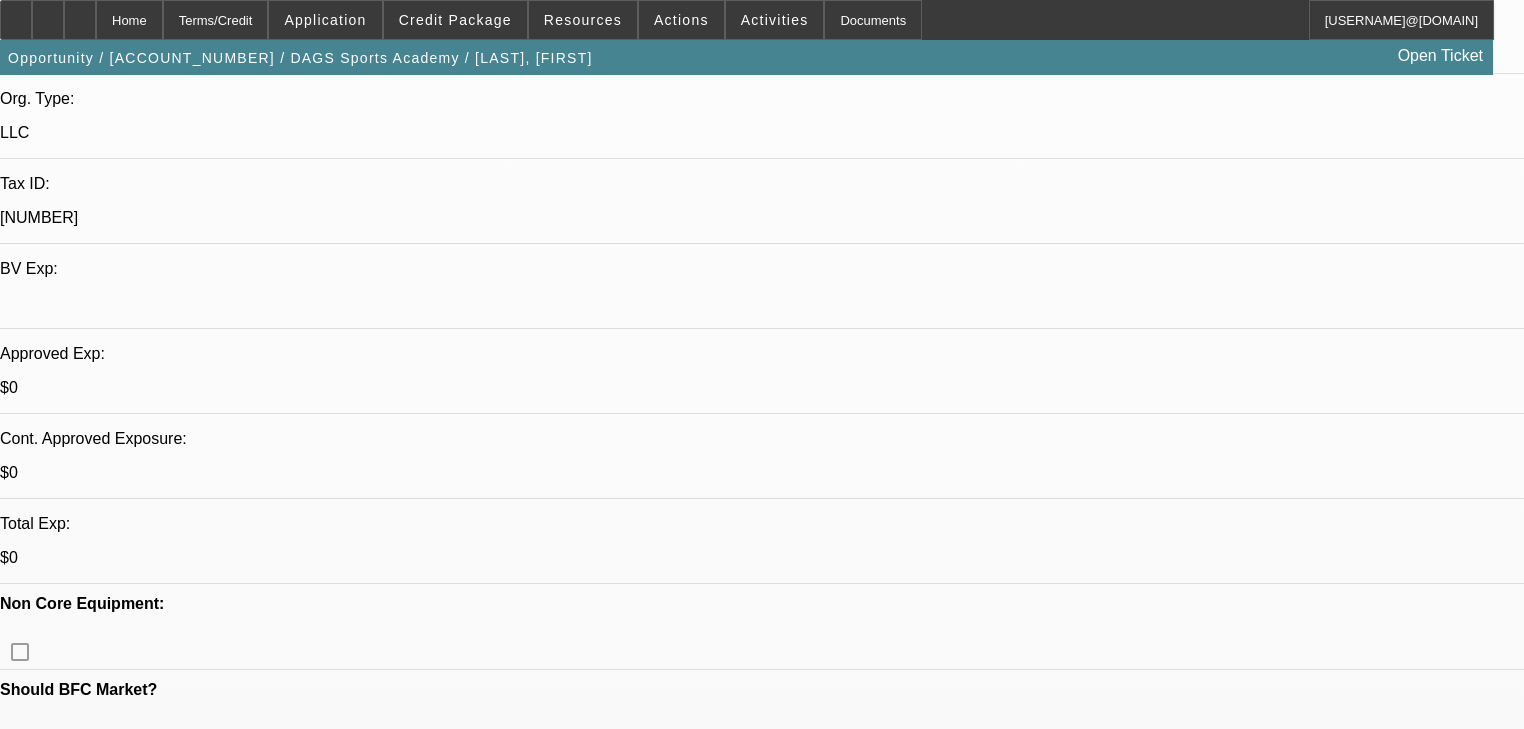 click on "532" at bounding box center [498, 2699] 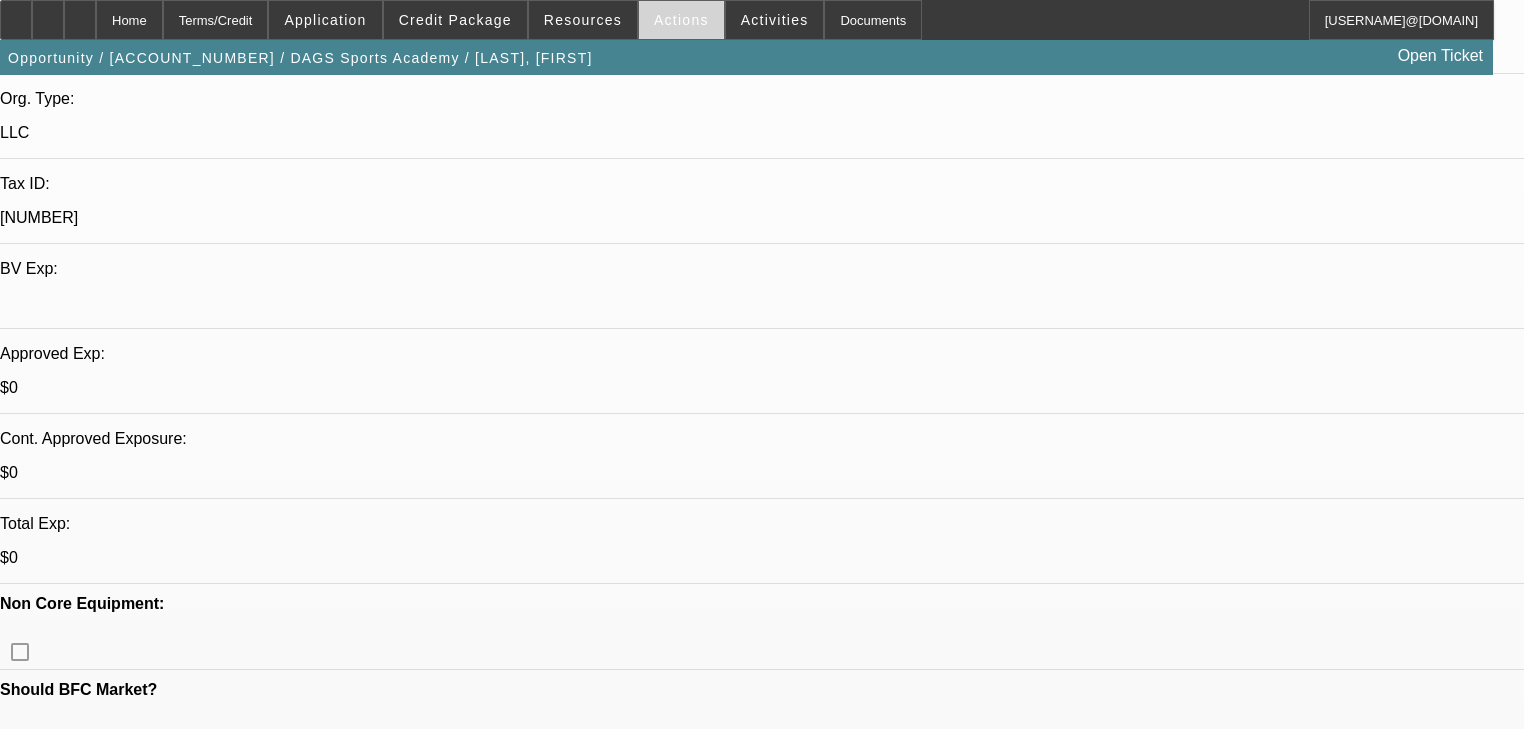 click on "Actions" at bounding box center (681, 20) 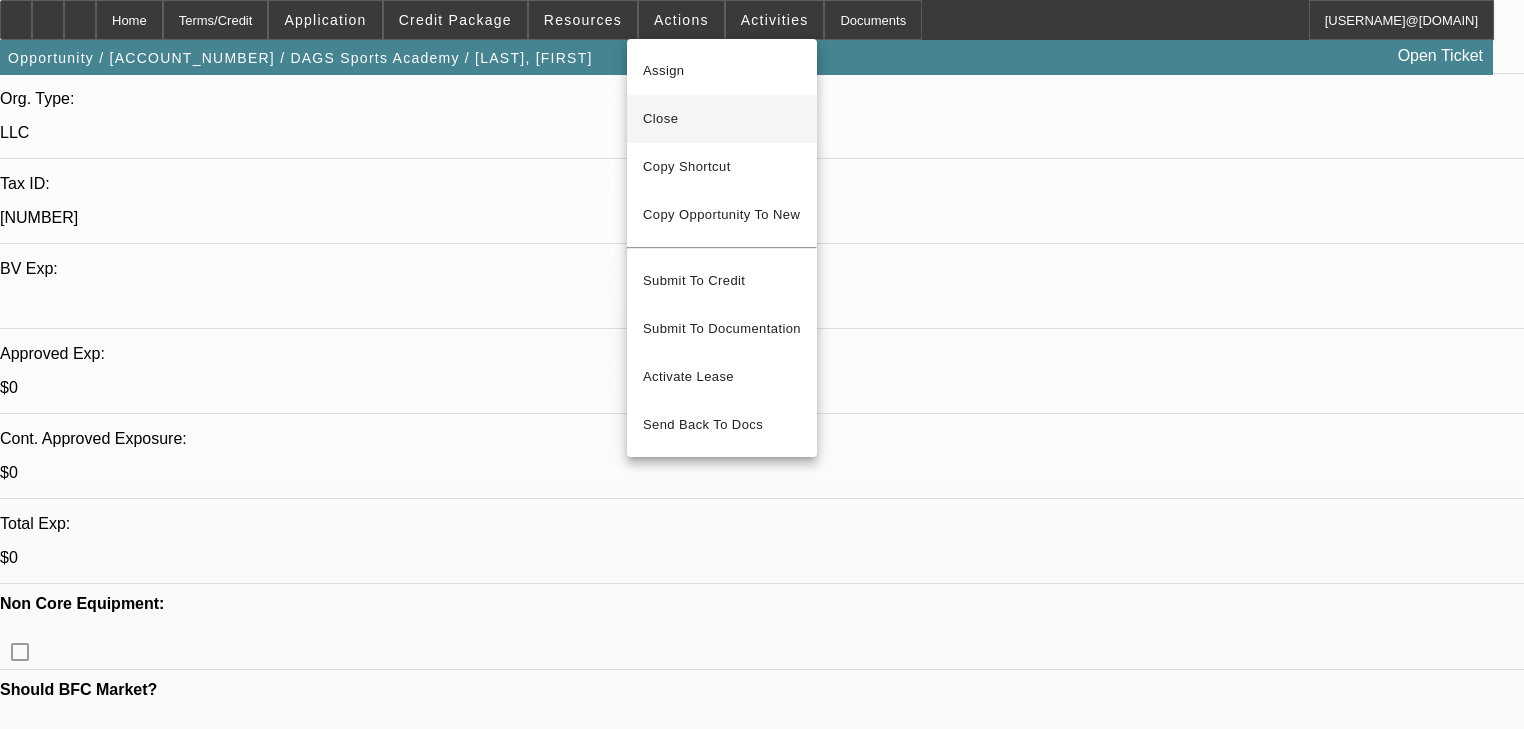 click on "Close" at bounding box center (722, 119) 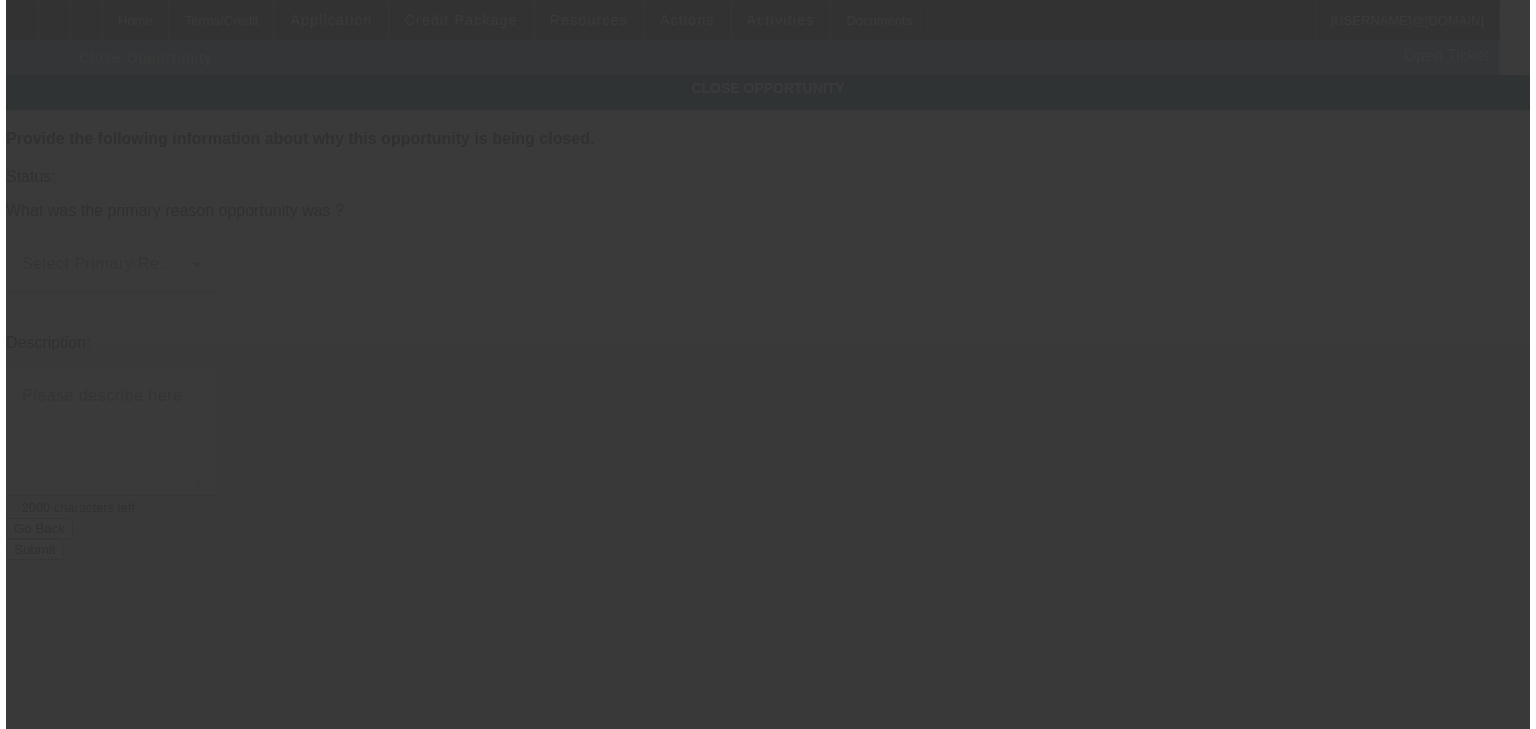 scroll, scrollTop: 0, scrollLeft: 0, axis: both 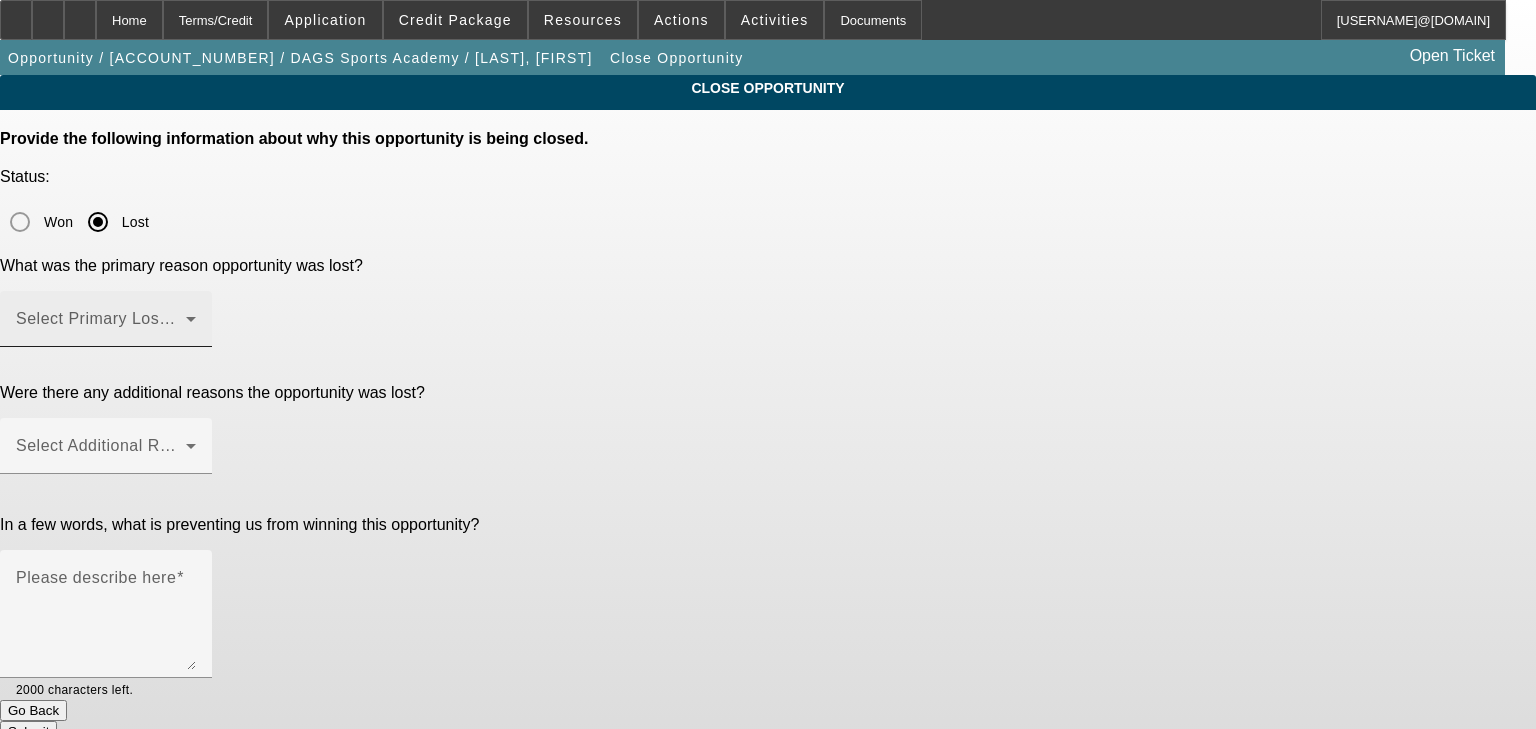 click on "Select Primary Lost Reason" 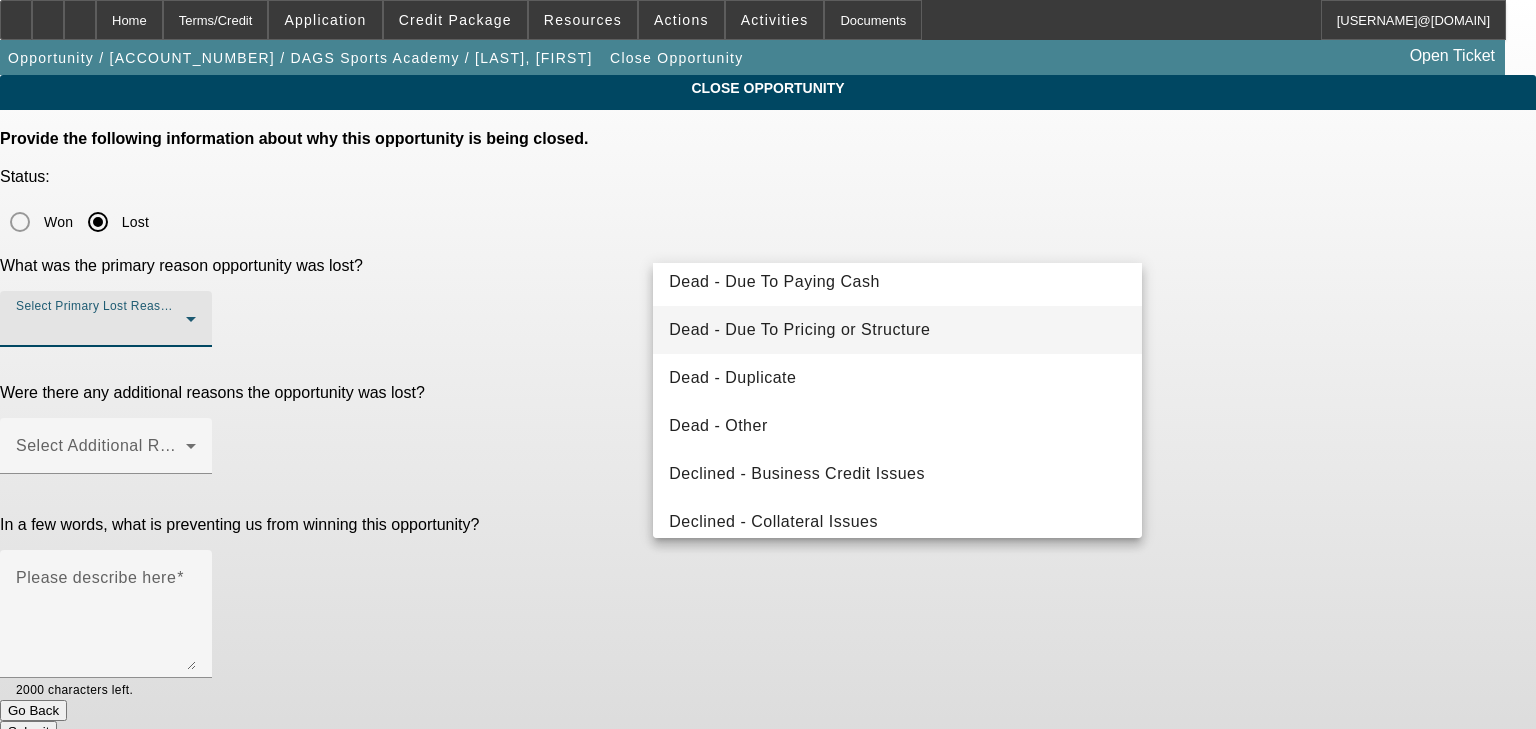 scroll, scrollTop: 268, scrollLeft: 0, axis: vertical 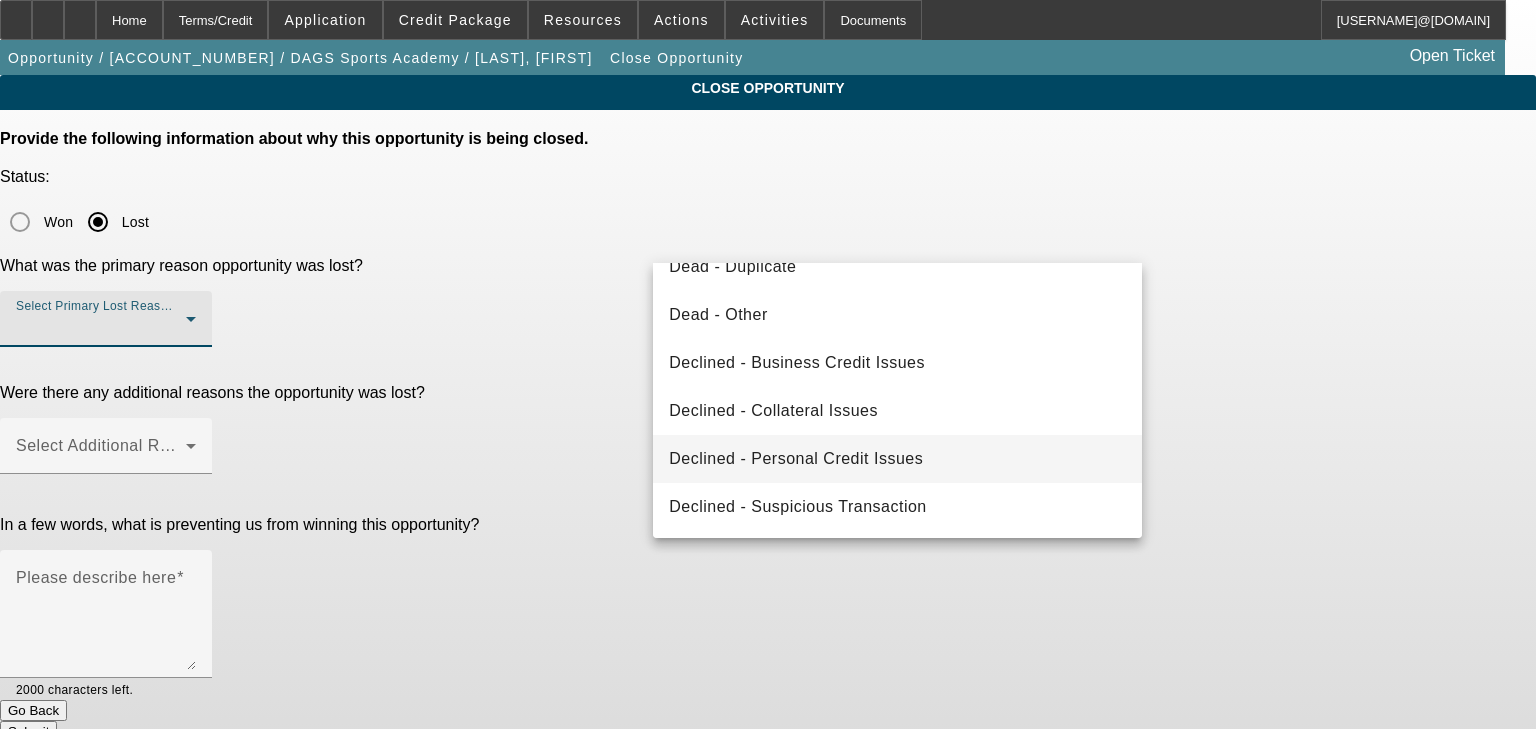 click on "Declined - Personal Credit Issues" at bounding box center [796, 459] 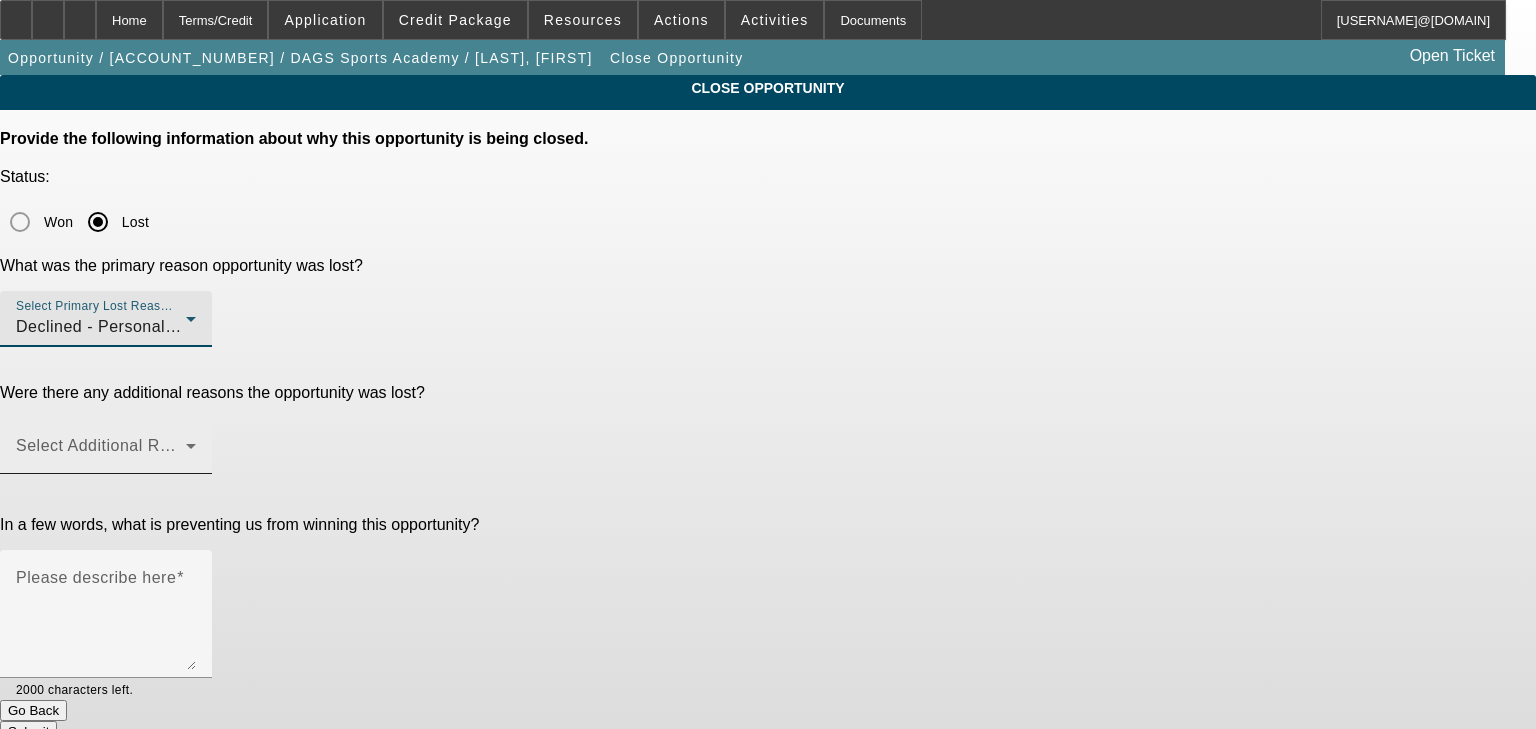 click at bounding box center (101, 454) 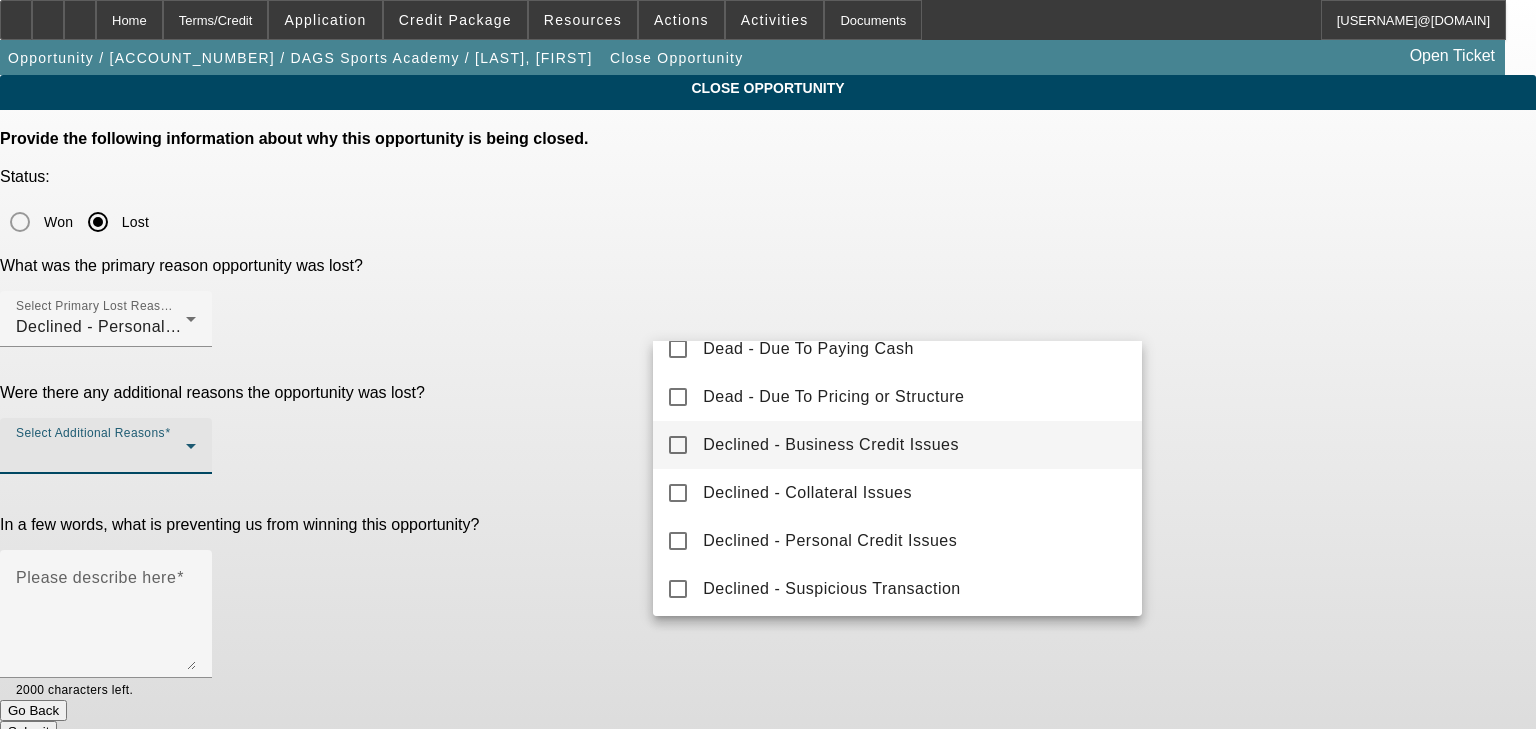 scroll, scrollTop: 220, scrollLeft: 0, axis: vertical 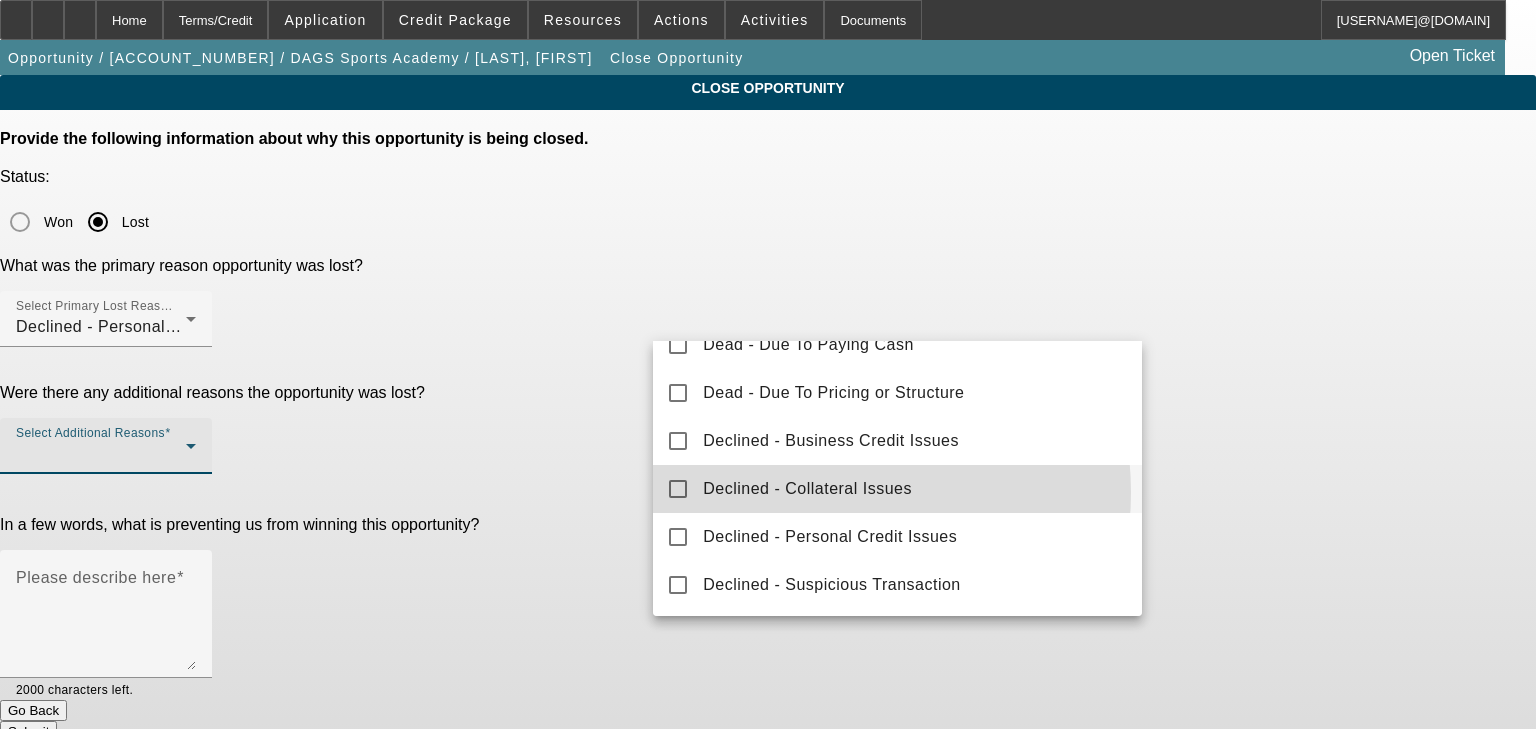 click on "Declined - Collateral Issues" at bounding box center (807, 489) 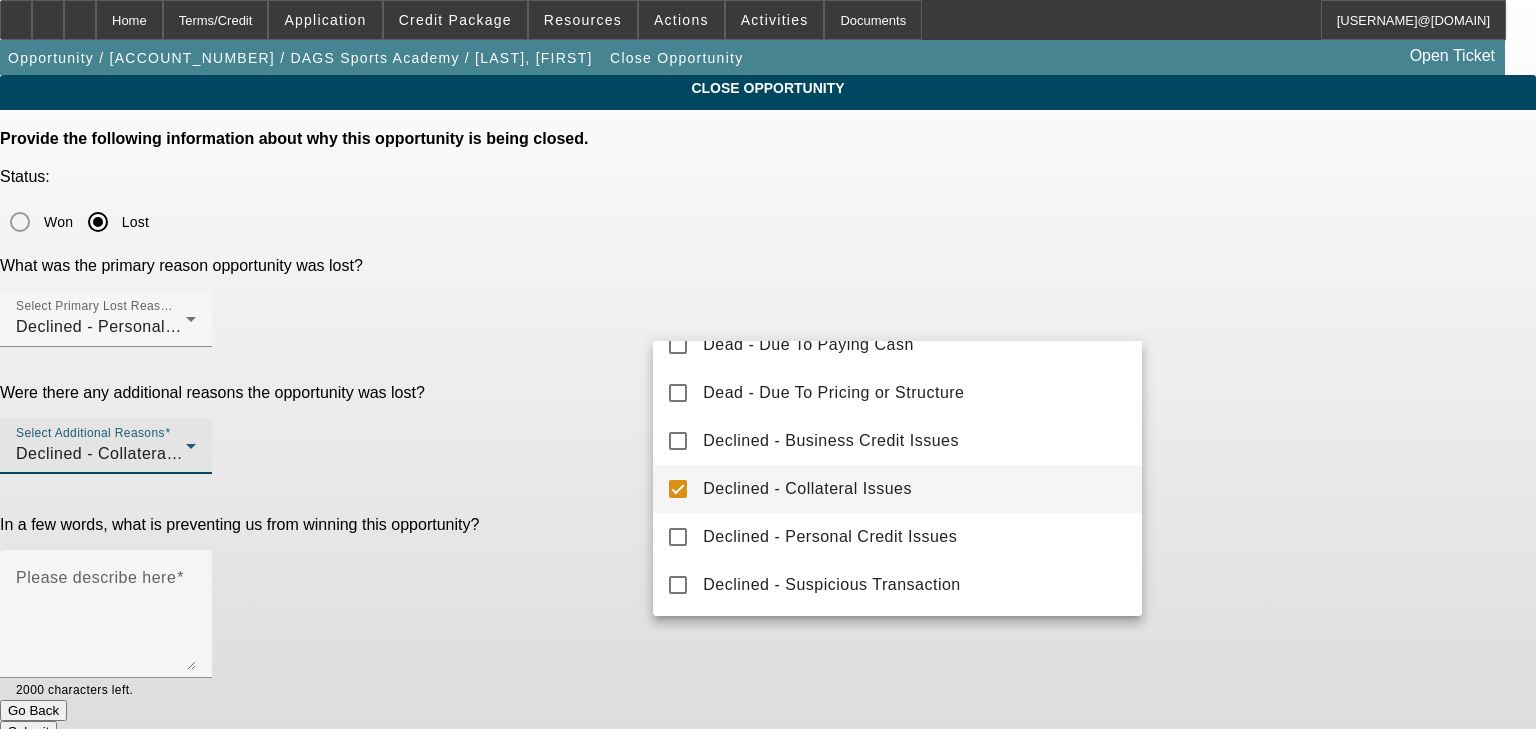 click at bounding box center [768, 364] 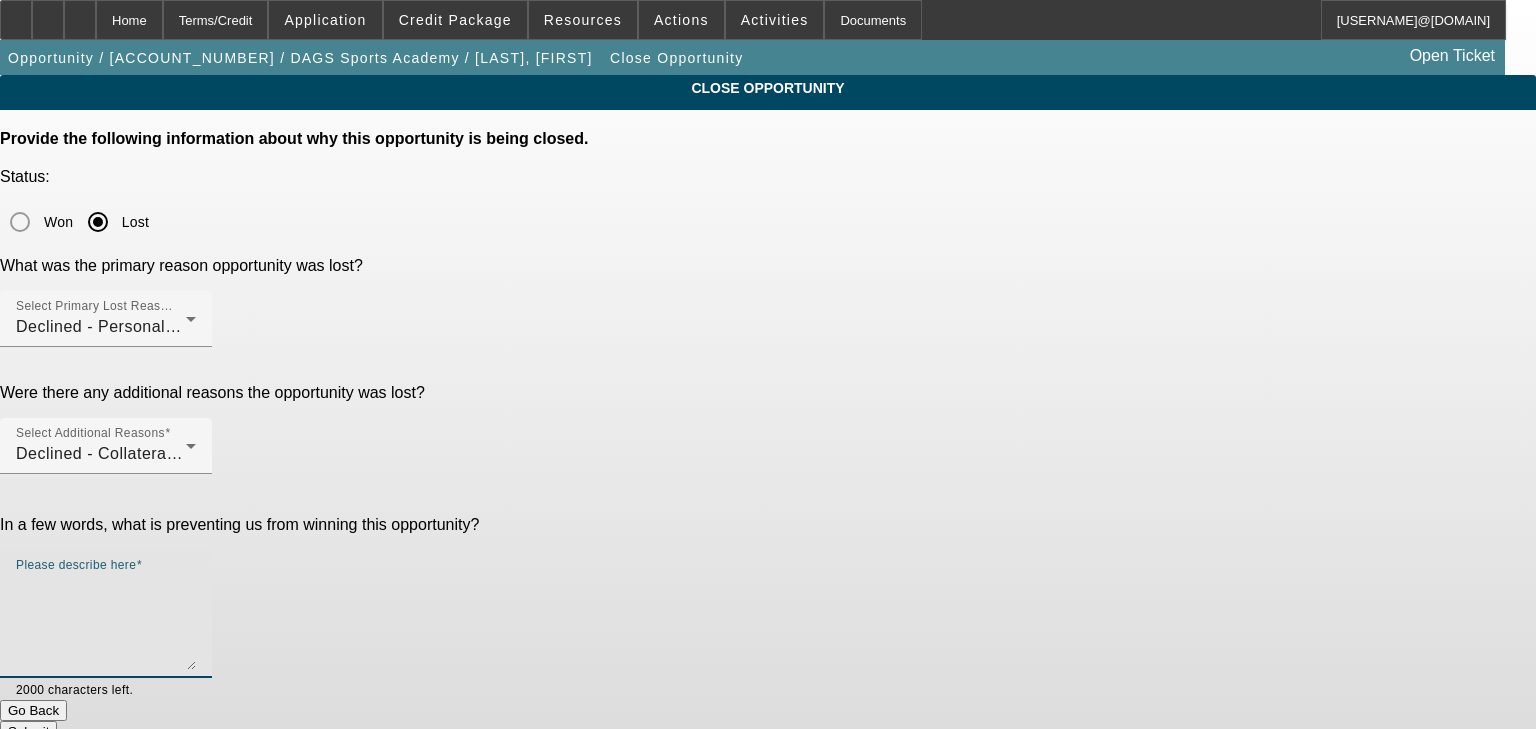 click on "Please describe here" at bounding box center [106, 622] 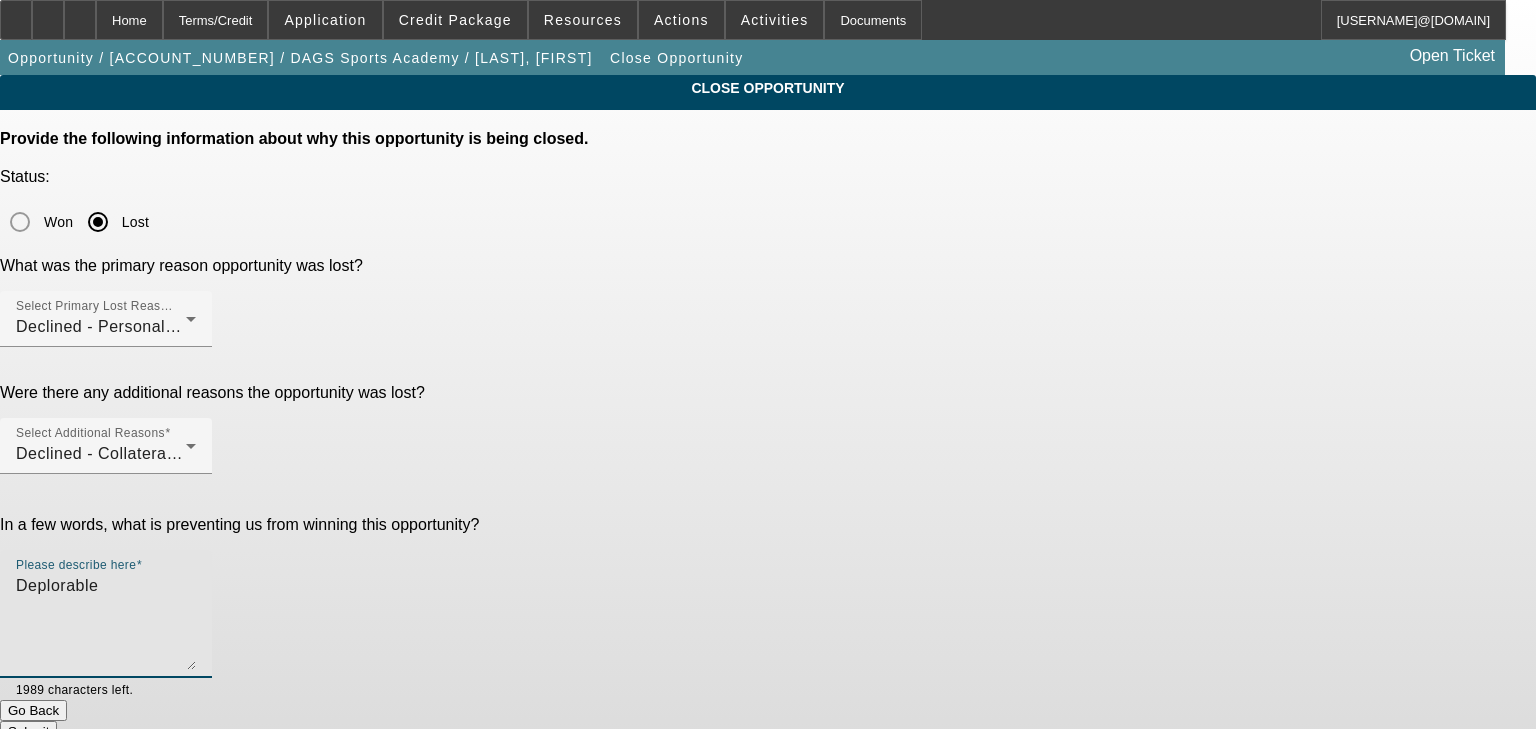 type on "Deplorable" 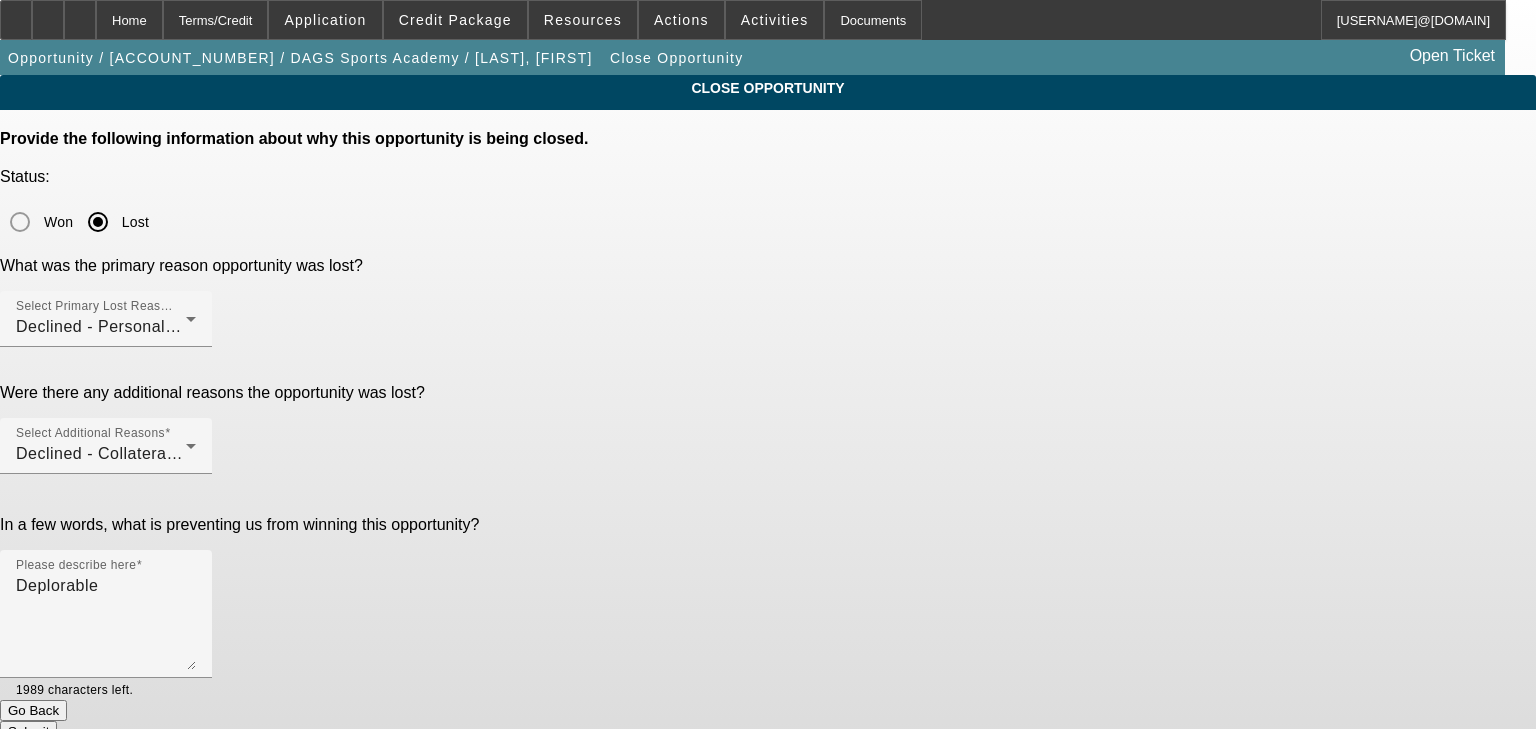 click on "Submit" 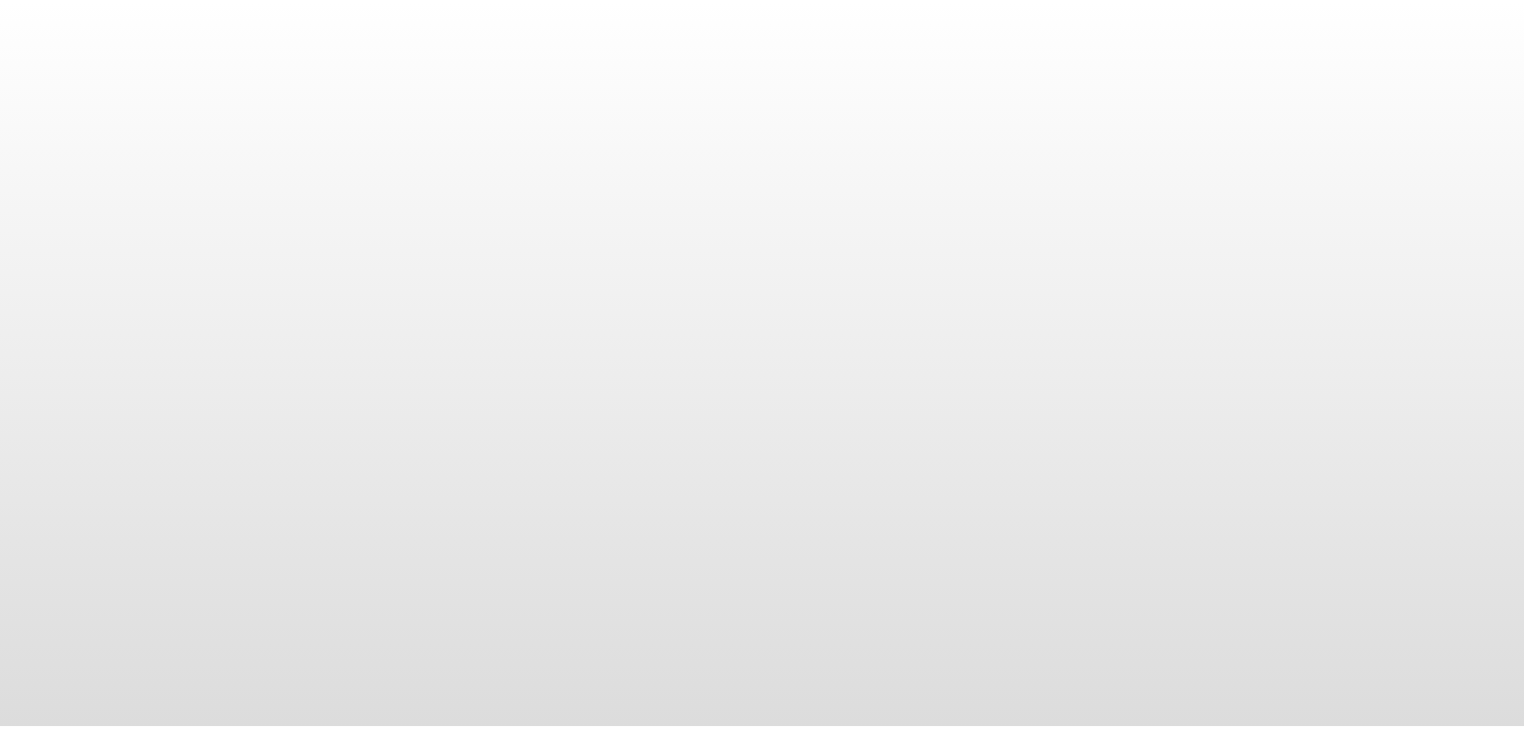 scroll, scrollTop: 0, scrollLeft: 0, axis: both 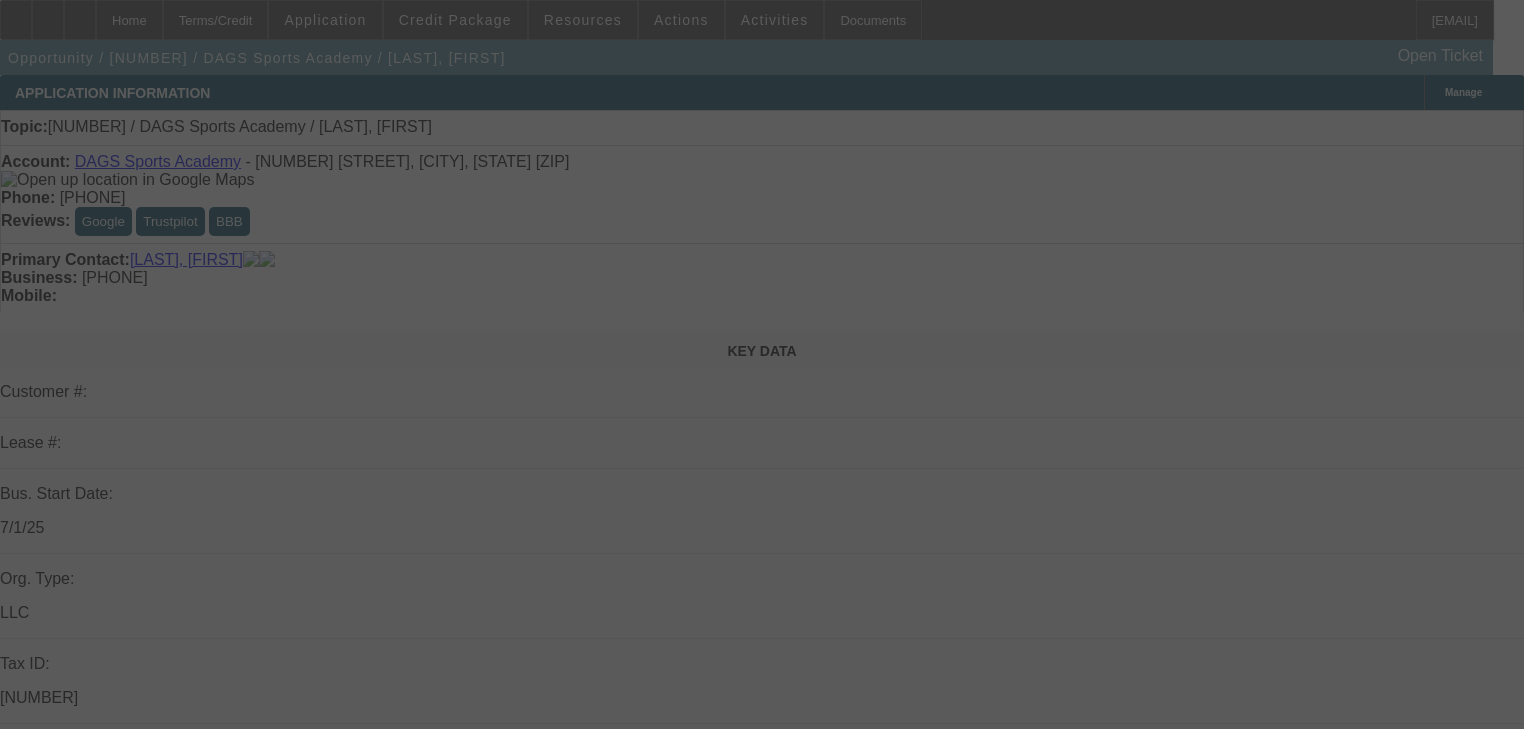 select on "0" 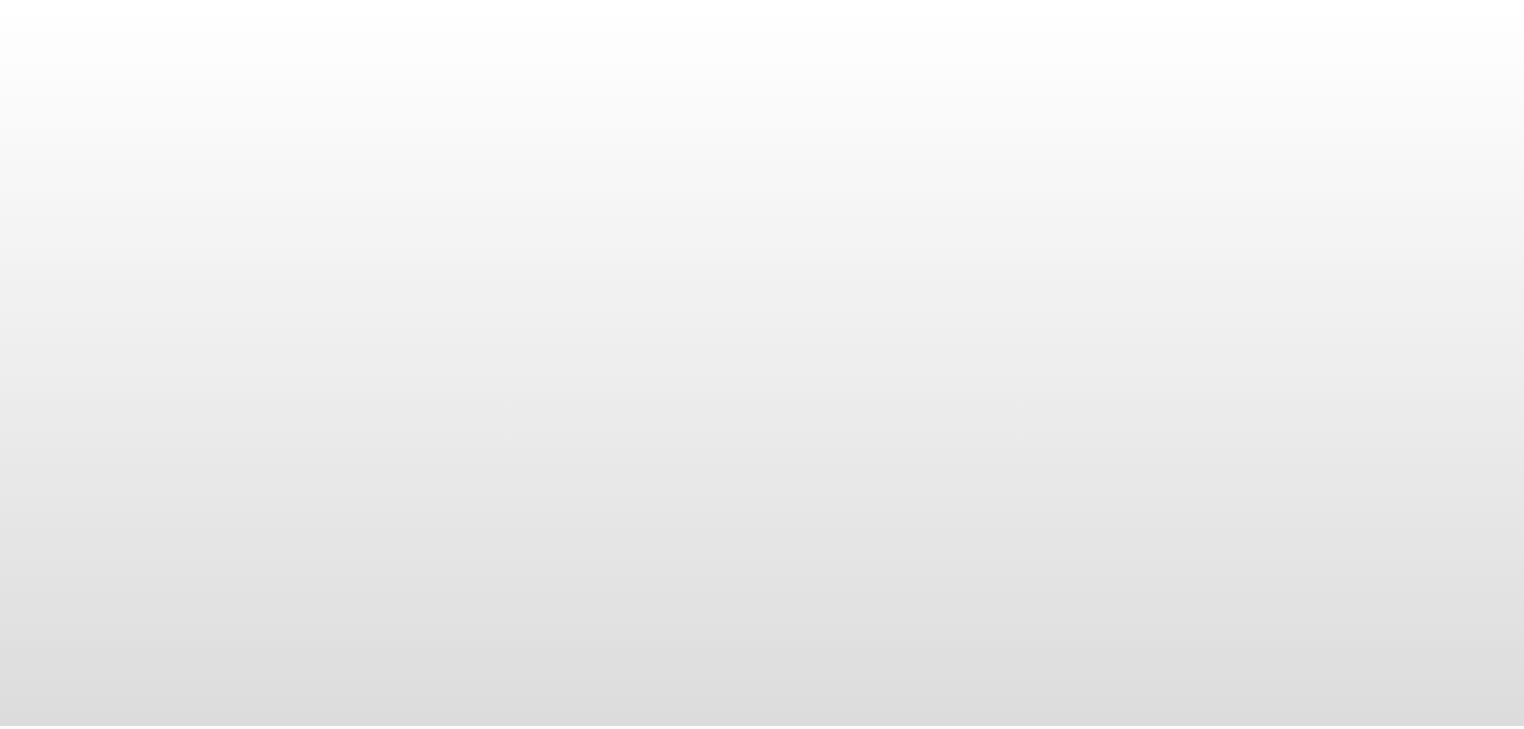 scroll, scrollTop: 0, scrollLeft: 0, axis: both 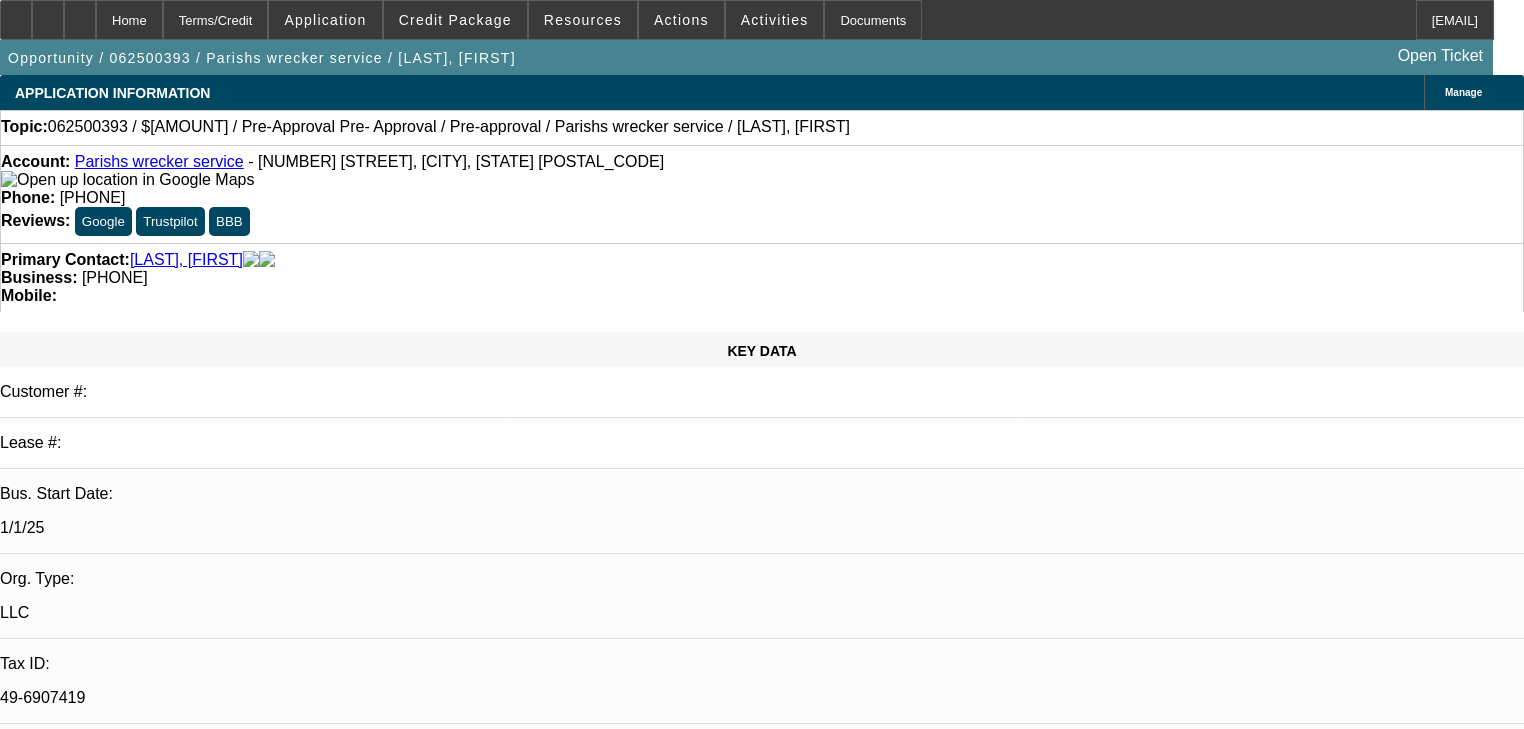 select on "0" 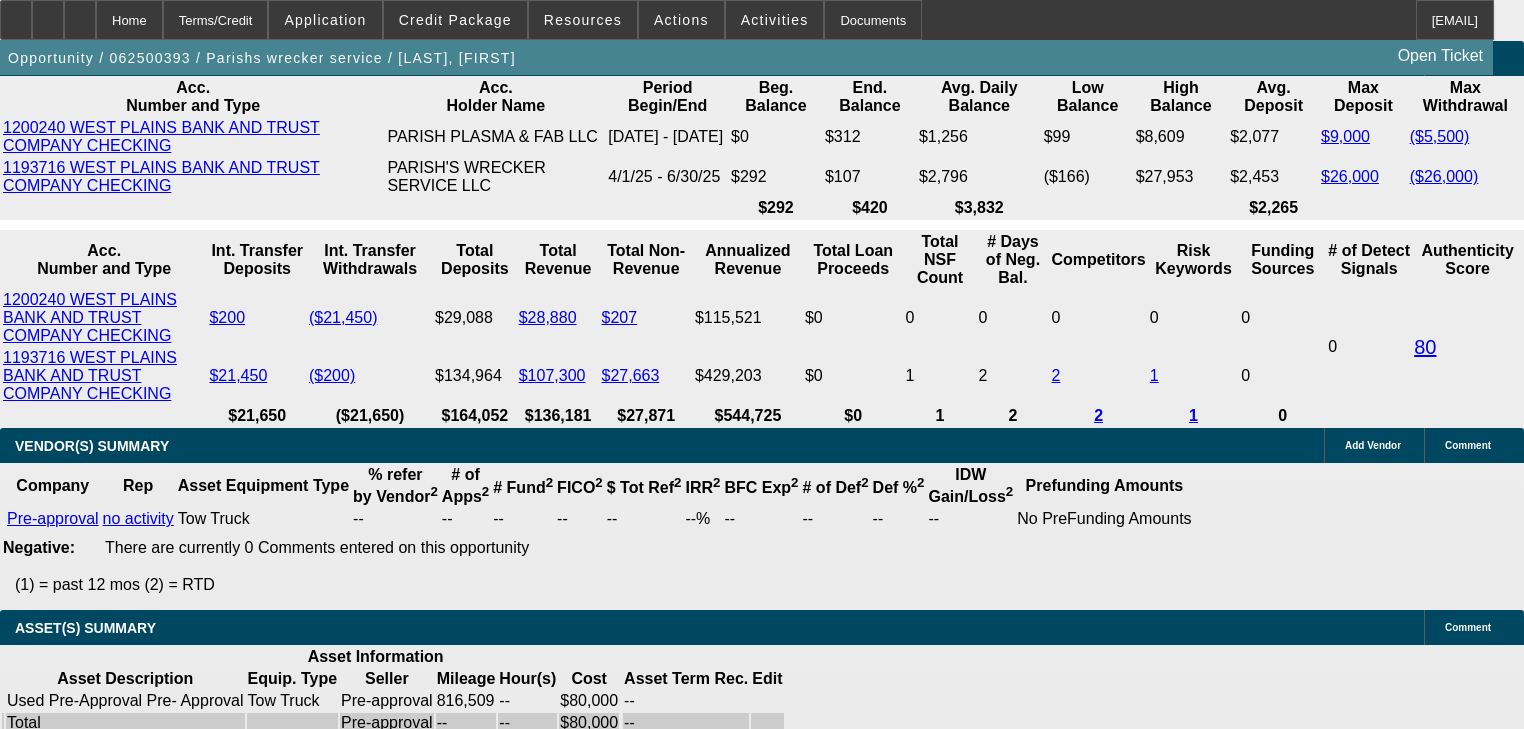 scroll, scrollTop: 3600, scrollLeft: 0, axis: vertical 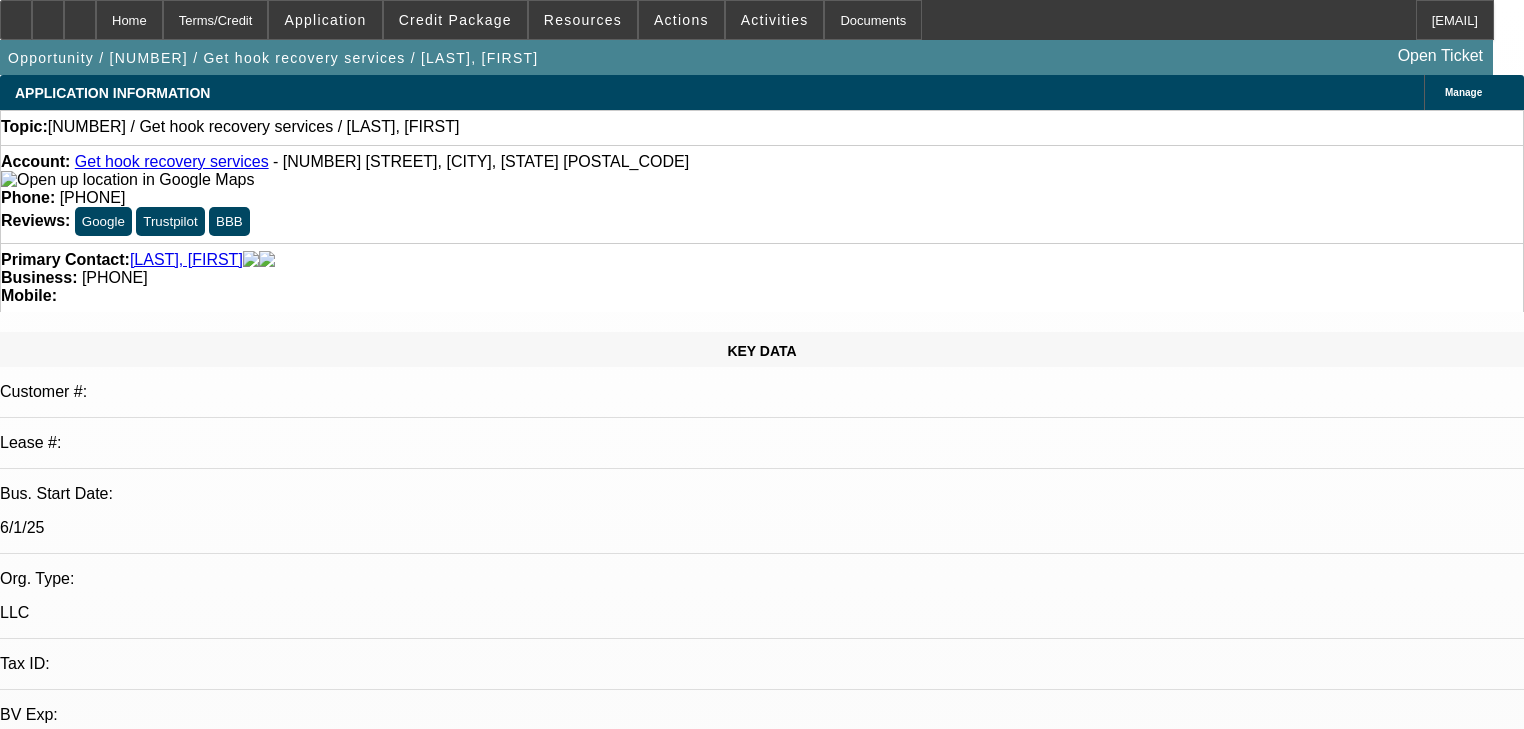 select on "0" 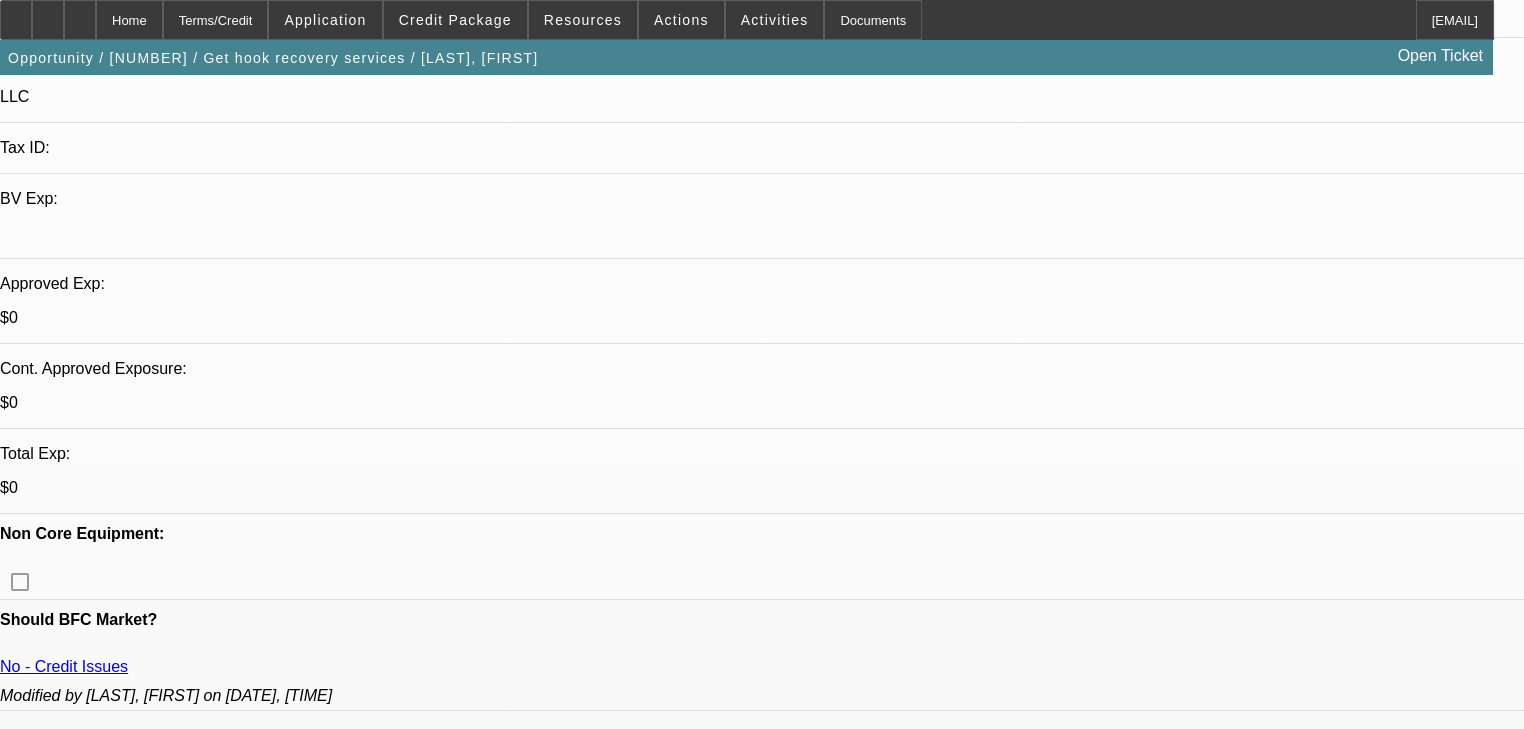 scroll, scrollTop: 640, scrollLeft: 0, axis: vertical 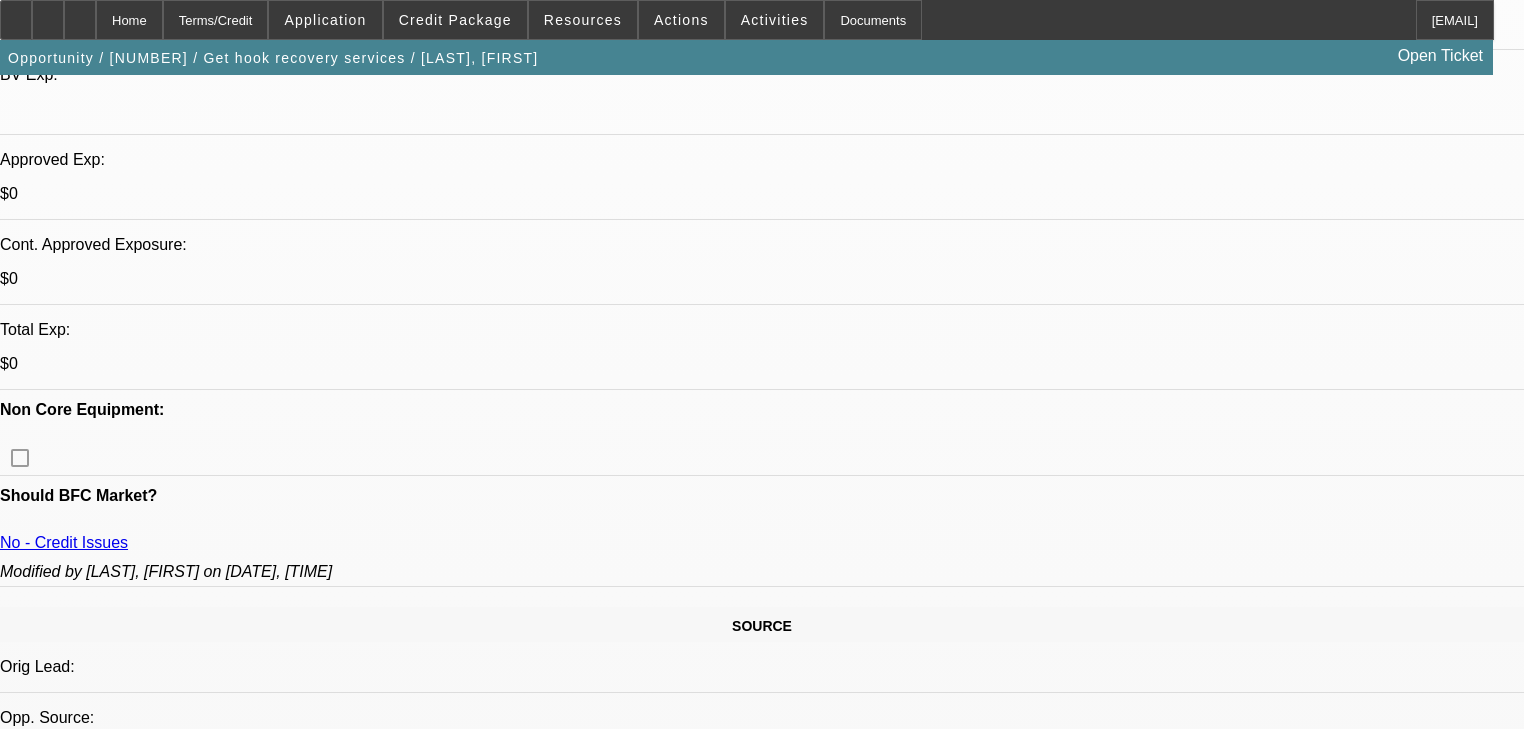 click on "568" at bounding box center (498, 2486) 